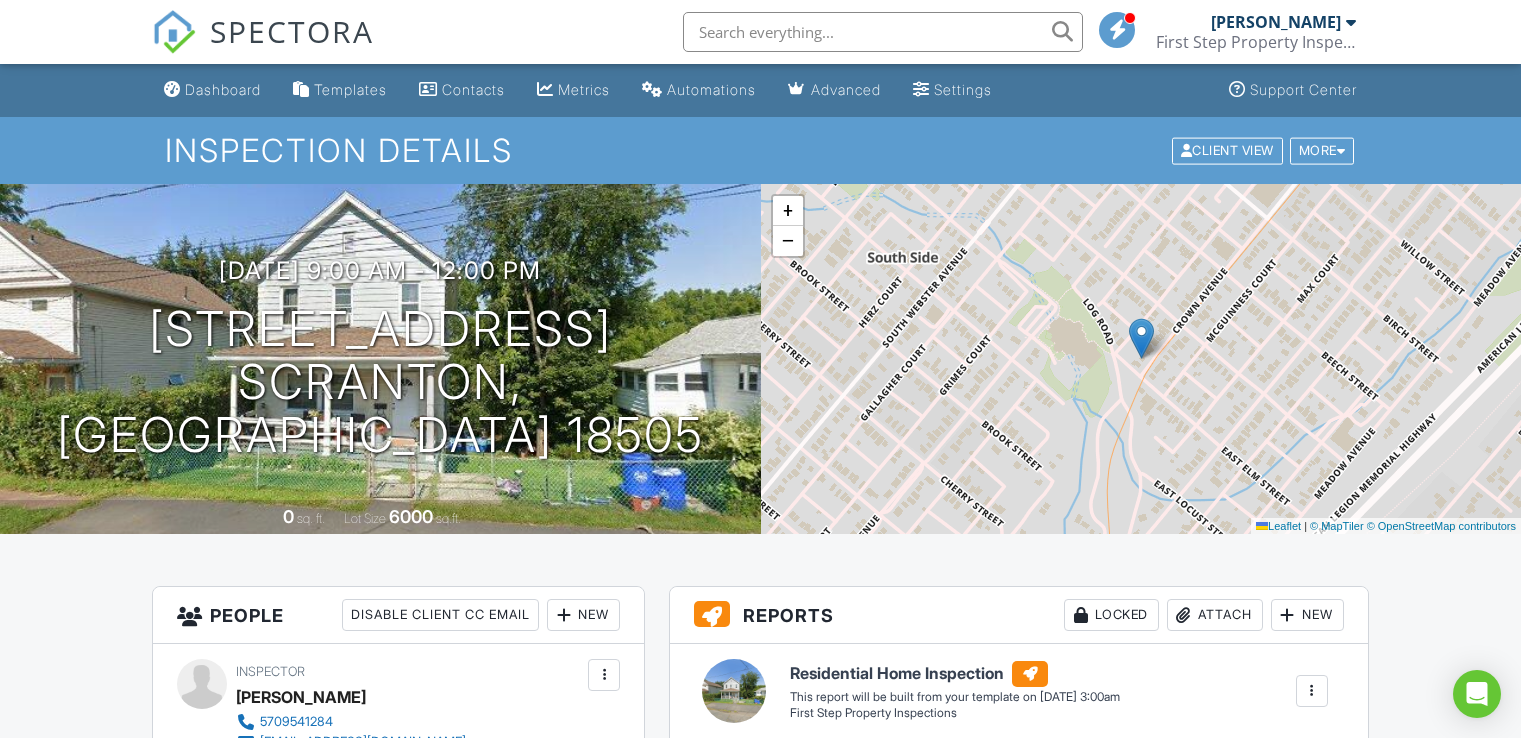 scroll, scrollTop: 208, scrollLeft: 0, axis: vertical 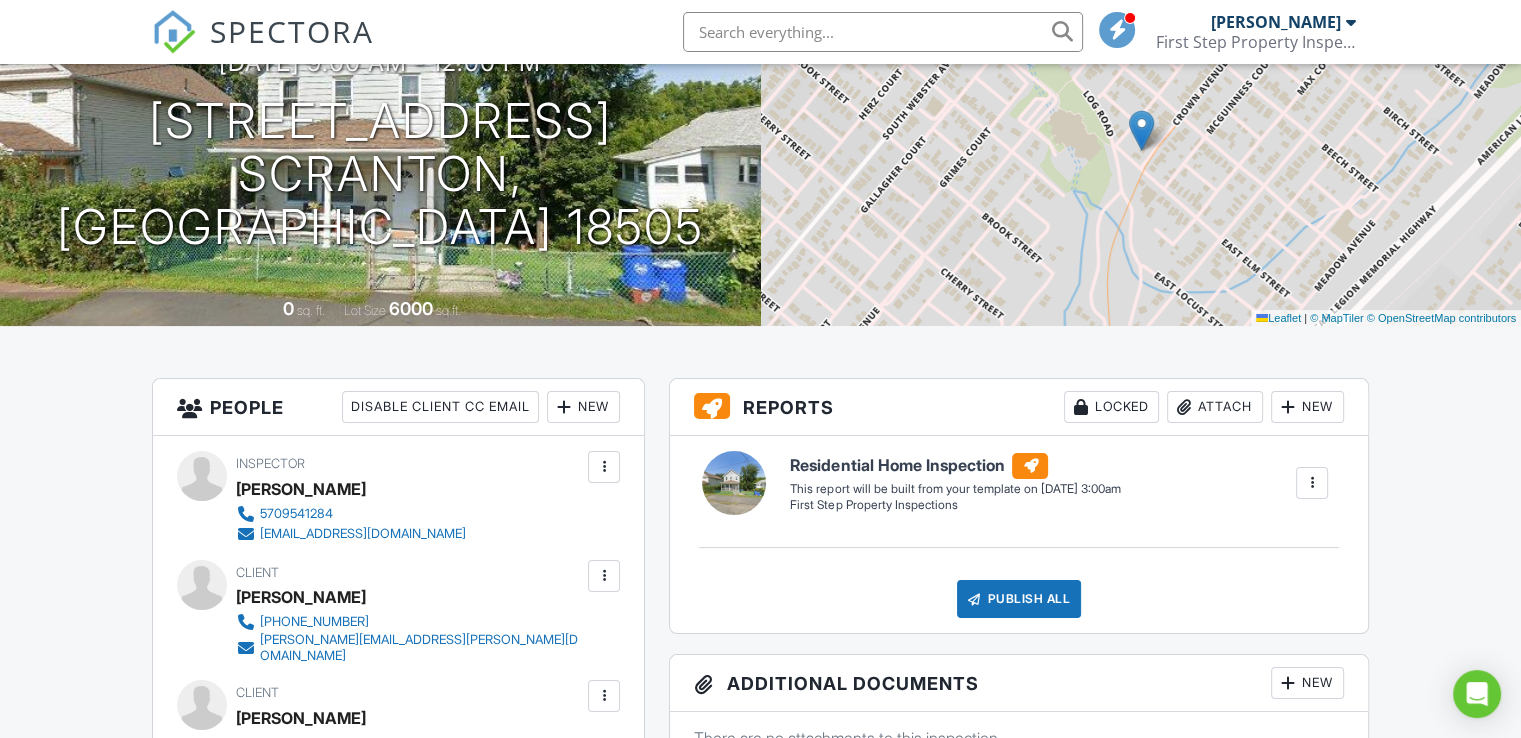 click on "SPECTORA" at bounding box center (292, 31) 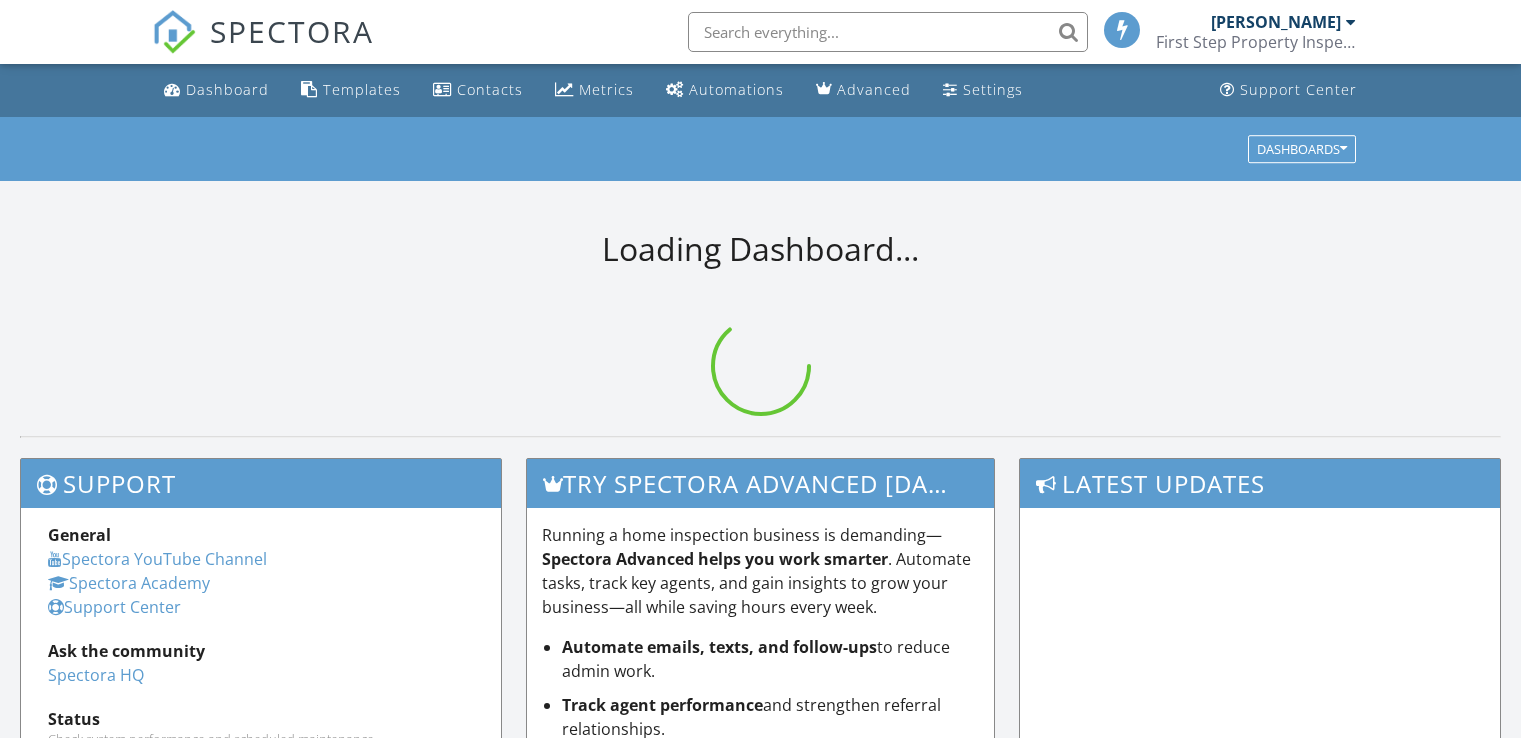 scroll, scrollTop: 0, scrollLeft: 0, axis: both 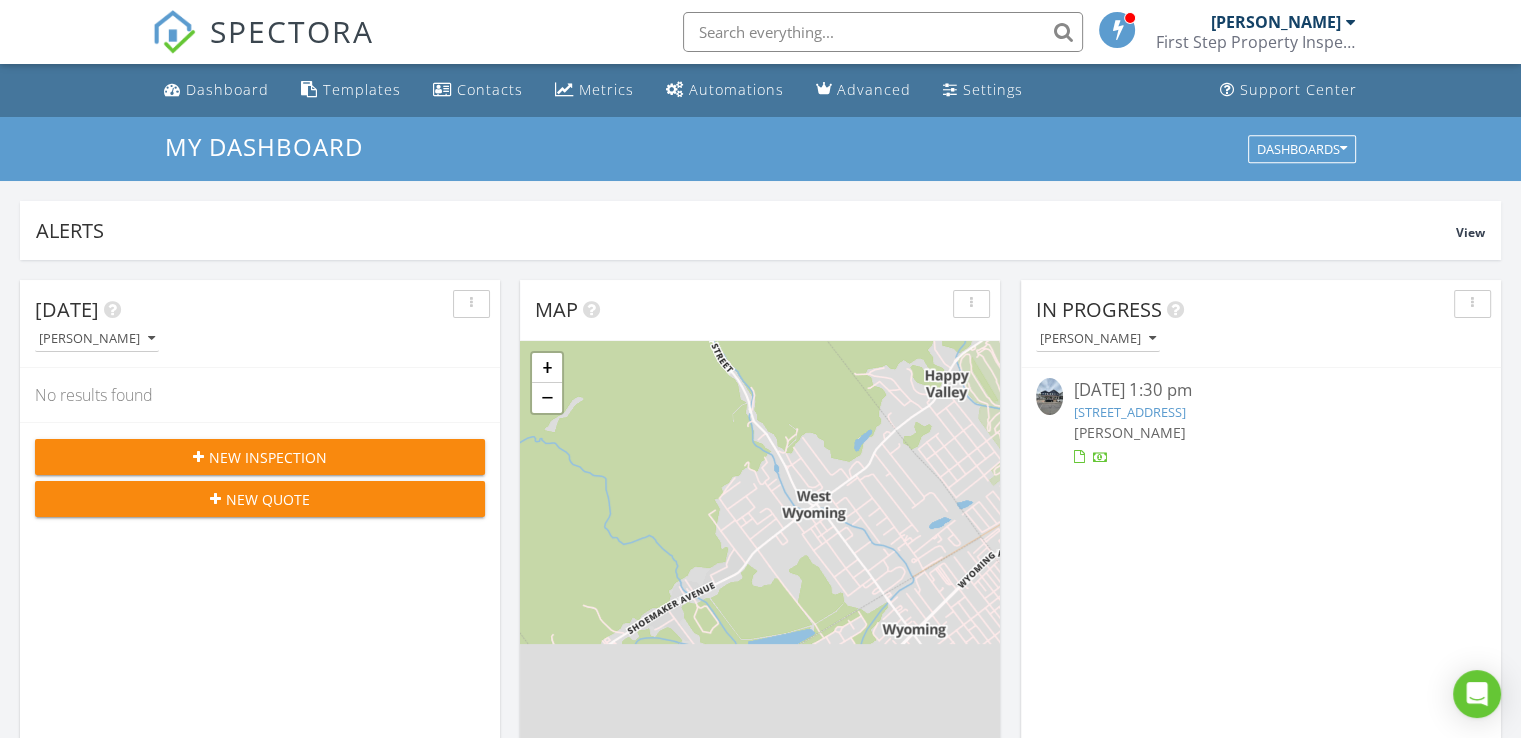 click on "[STREET_ADDRESS]" at bounding box center (1129, 412) 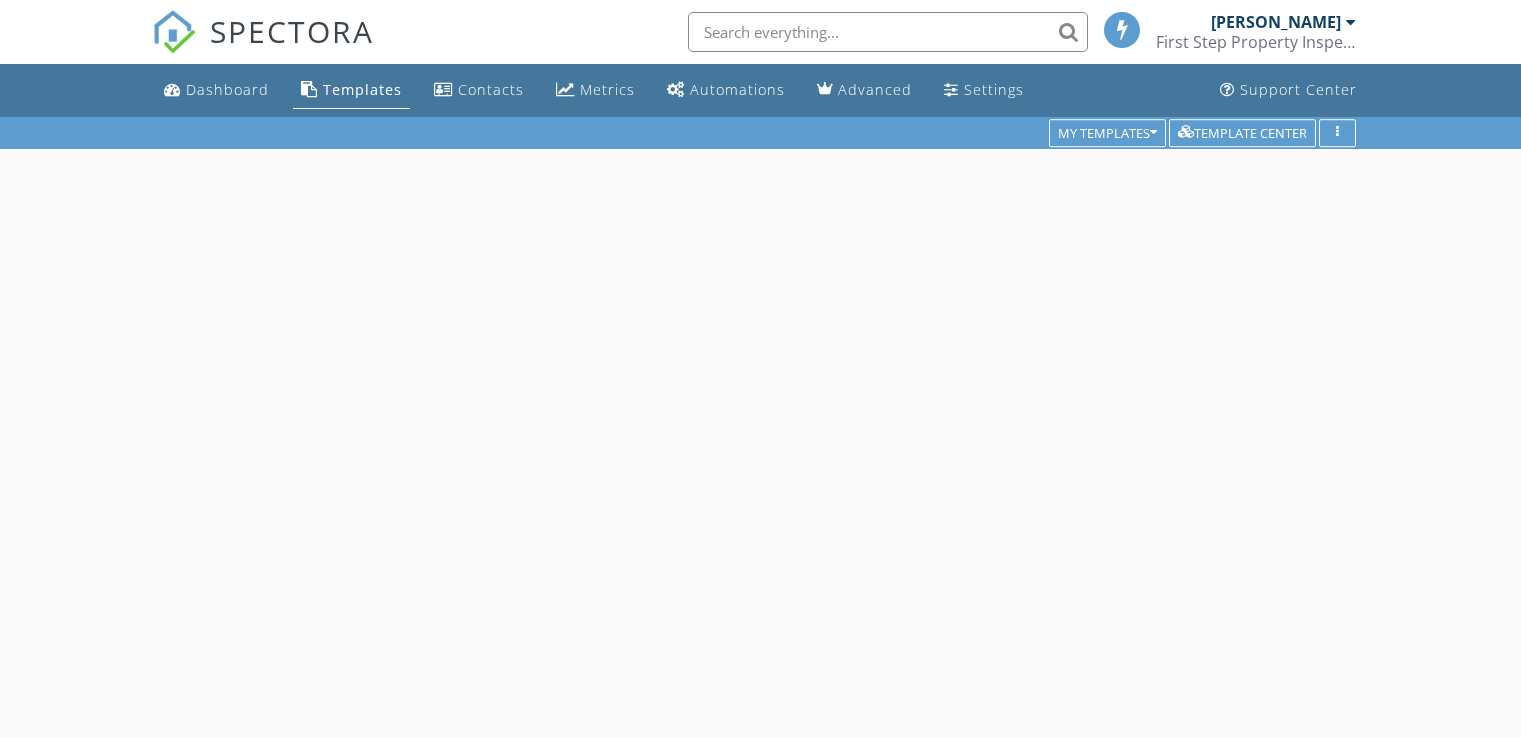 scroll, scrollTop: 0, scrollLeft: 0, axis: both 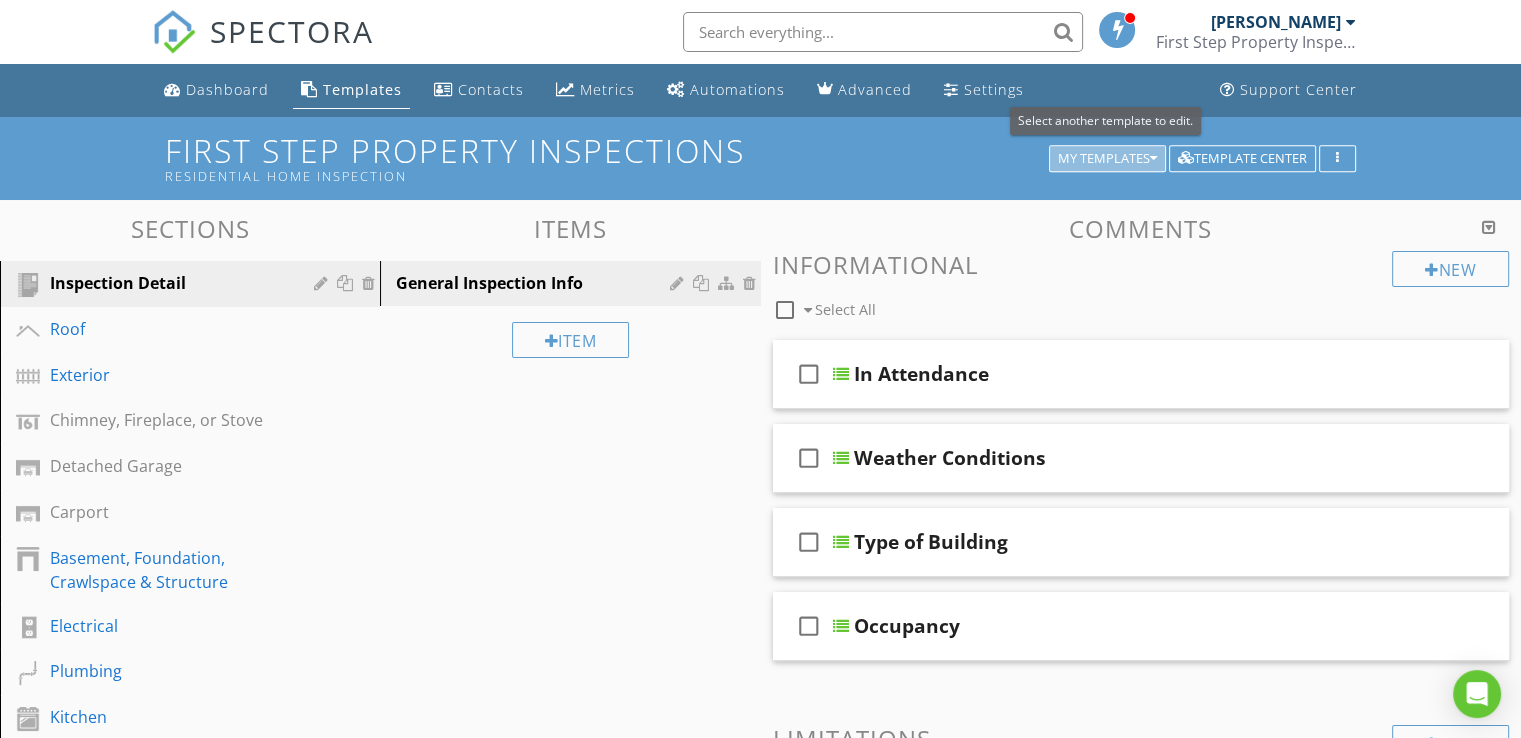 click on "My Templates" at bounding box center [1107, 159] 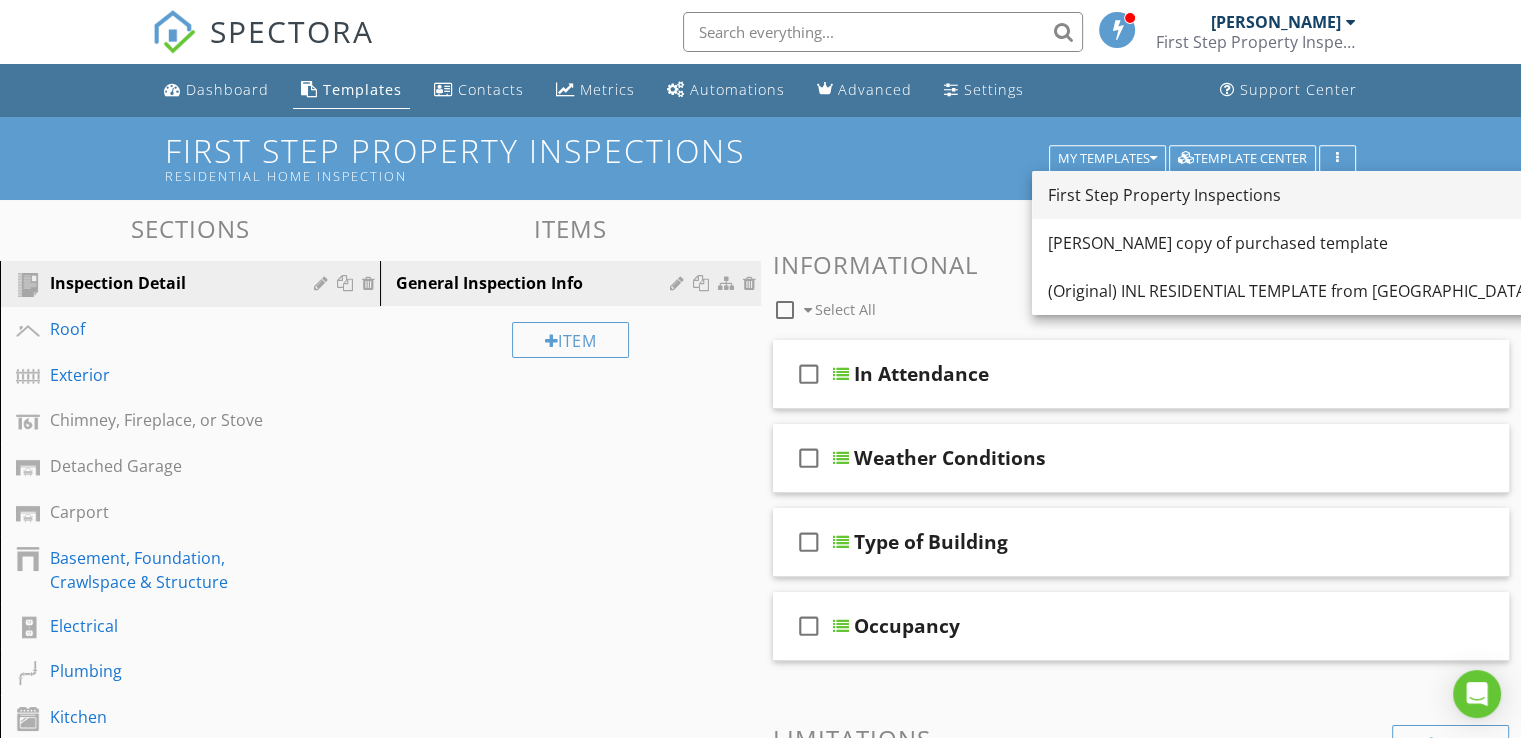 click on "First Step Property Inspections" at bounding box center [1351, 195] 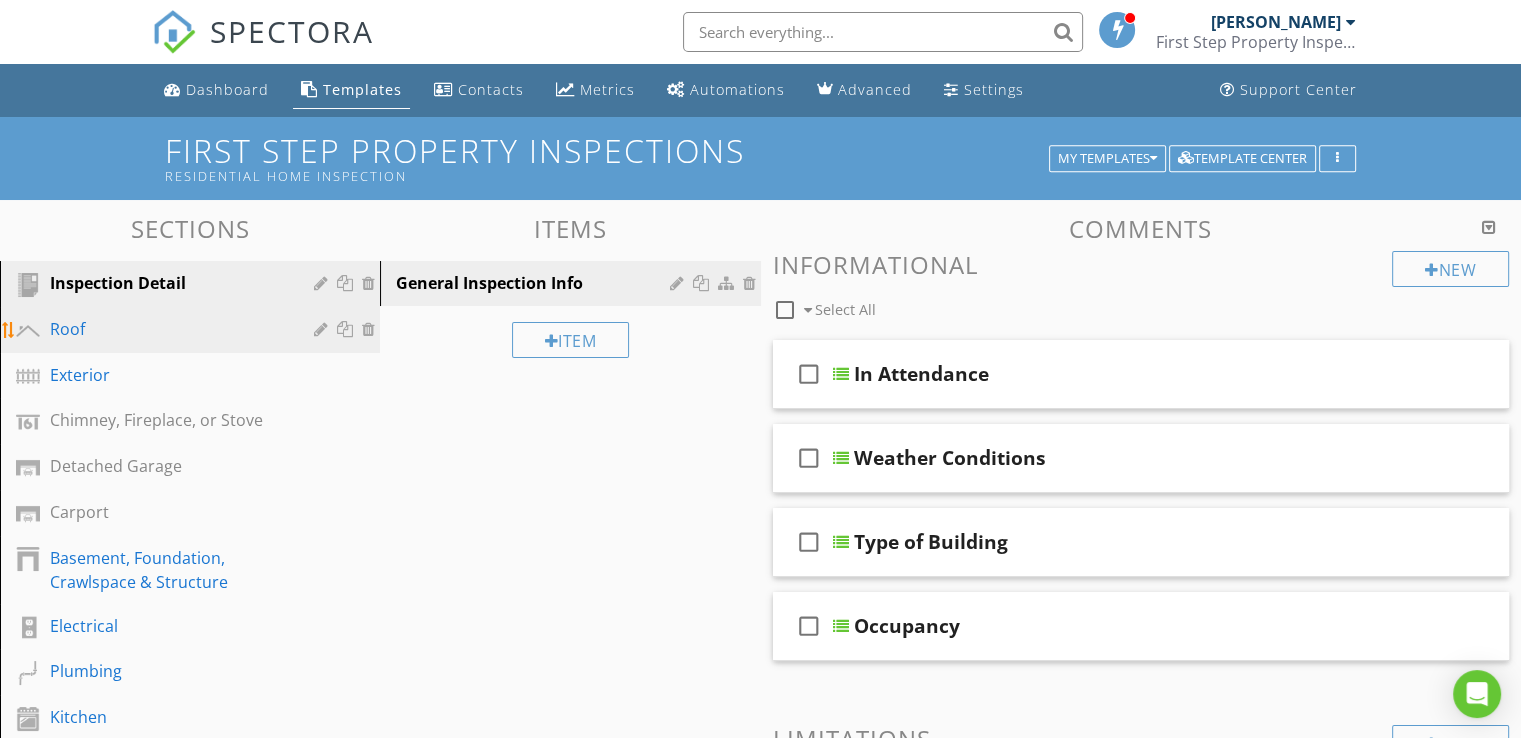 click on "Roof" at bounding box center [167, 329] 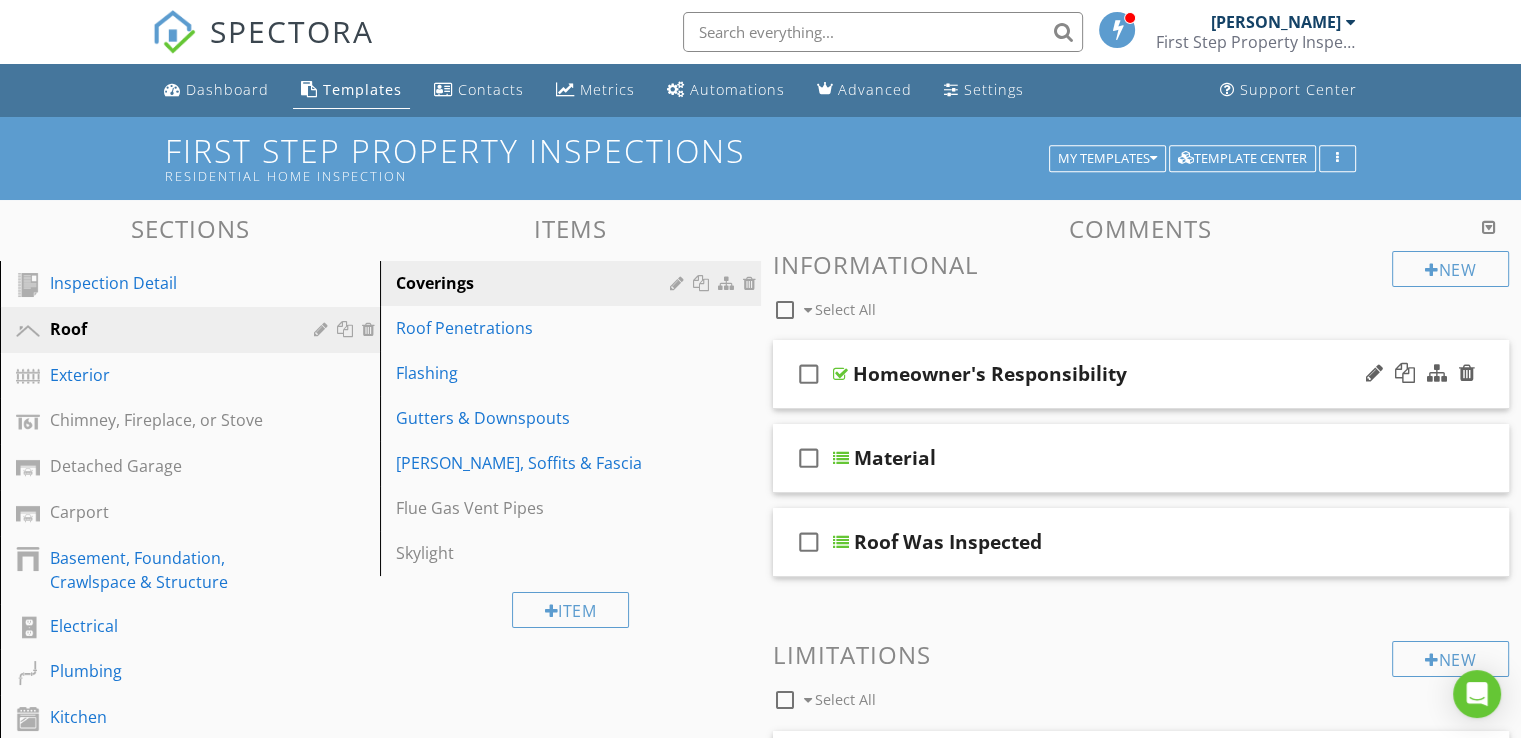 type 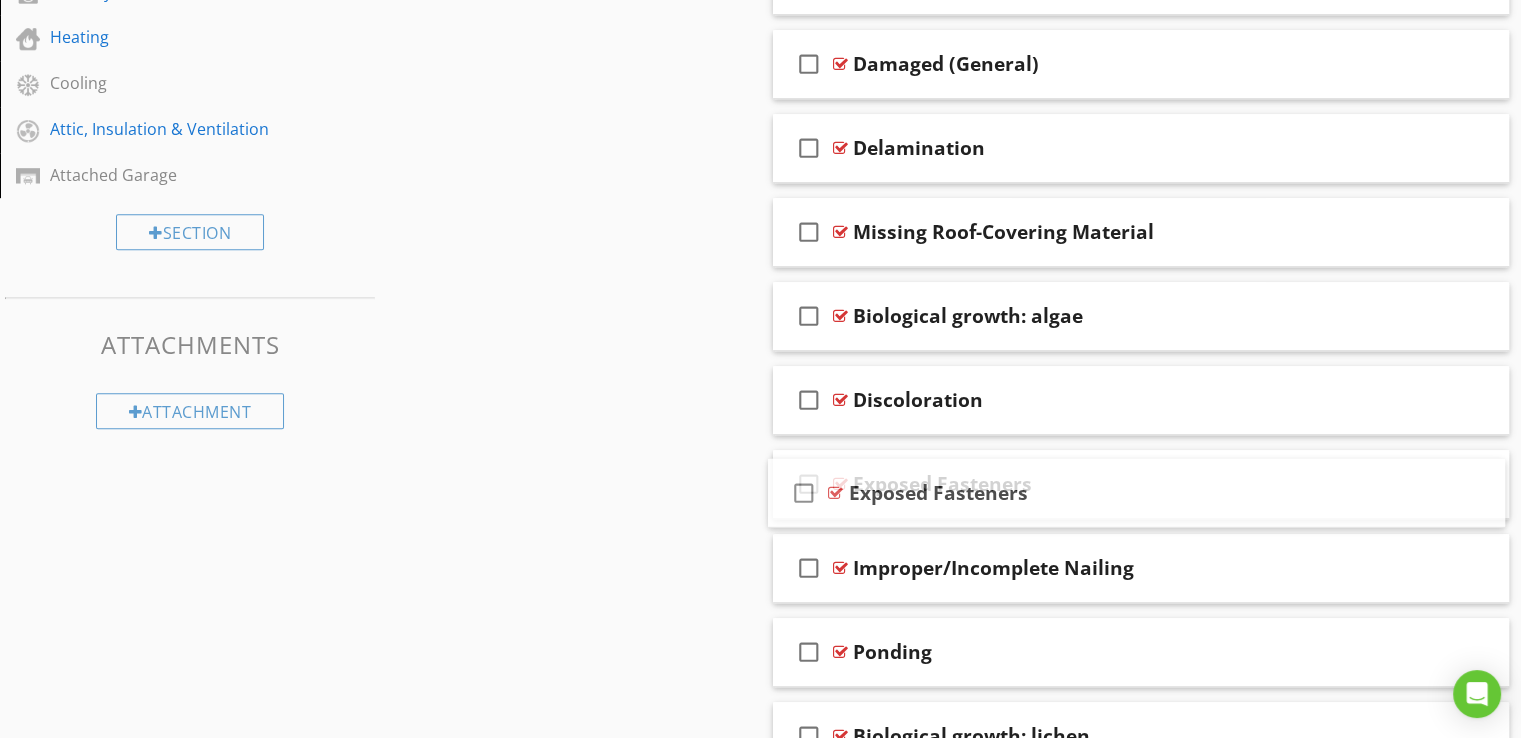 scroll, scrollTop: 1096, scrollLeft: 0, axis: vertical 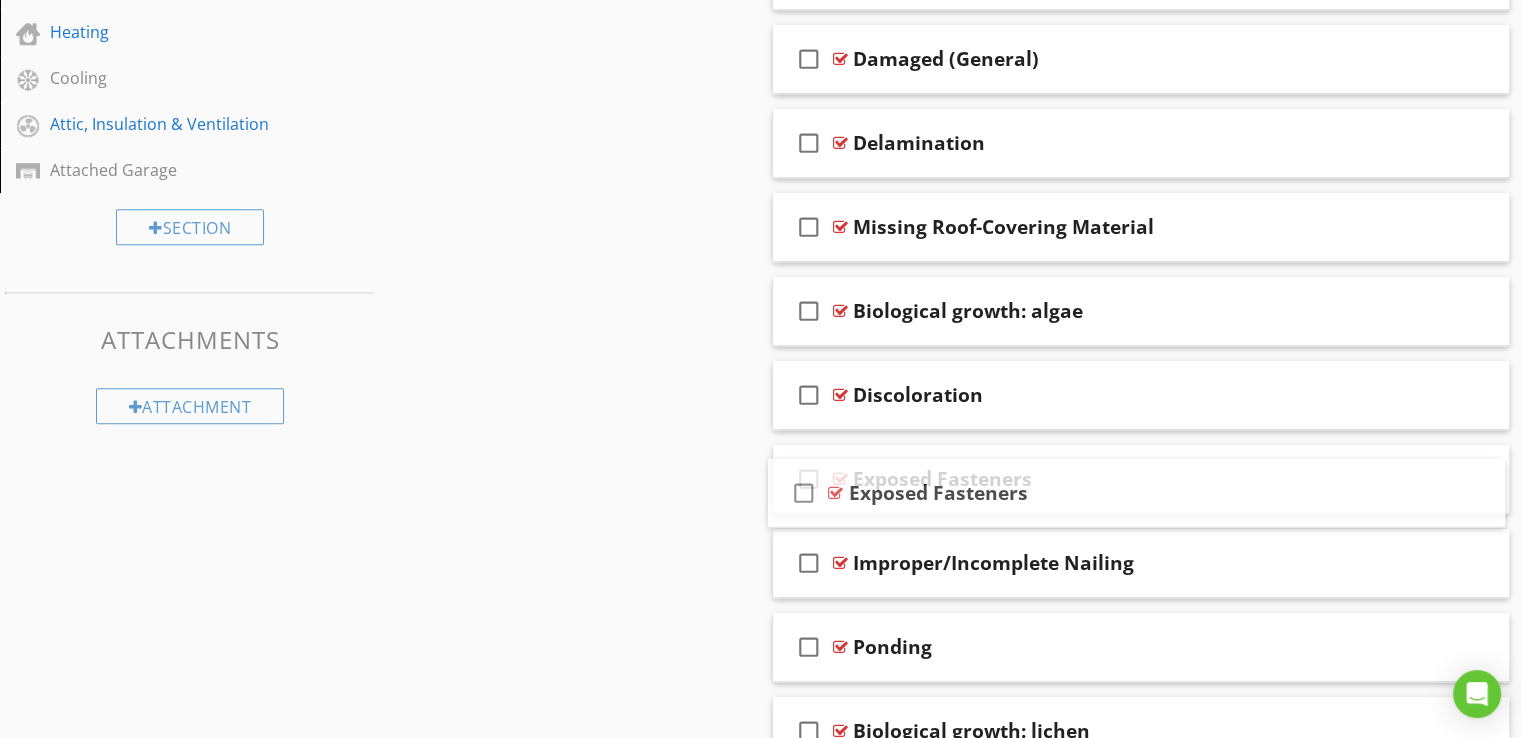 type 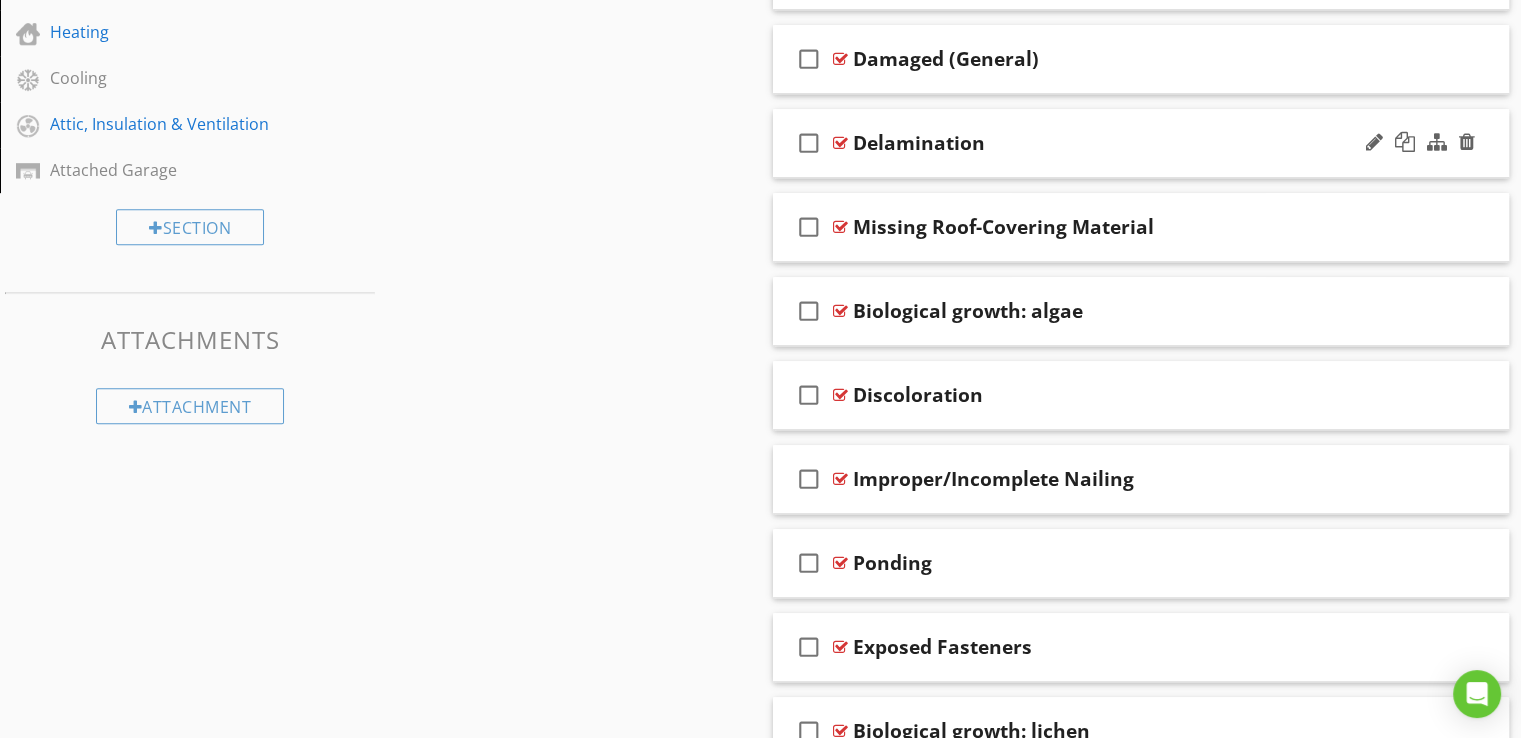 click on "Delamination" at bounding box center (1114, 143) 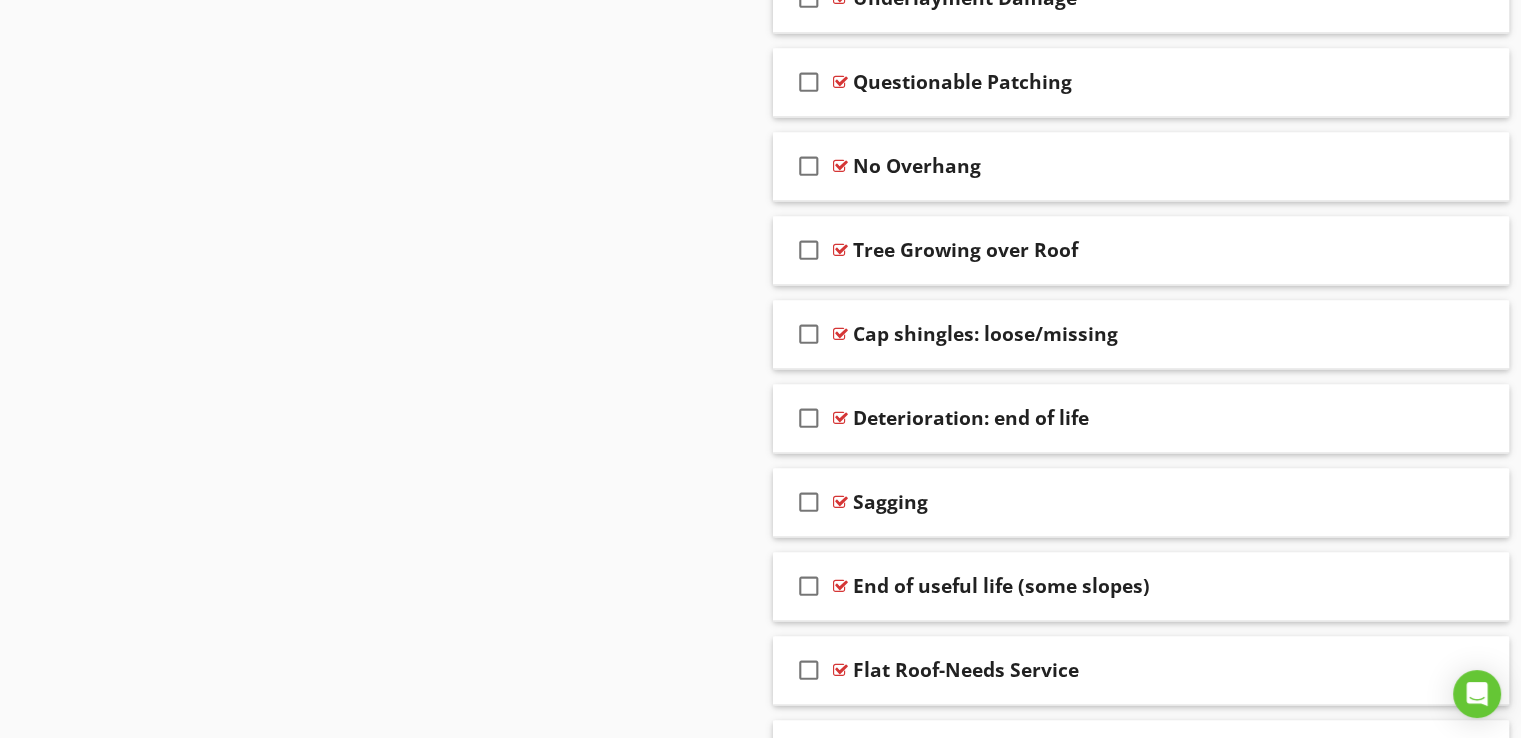 scroll, scrollTop: 3144, scrollLeft: 0, axis: vertical 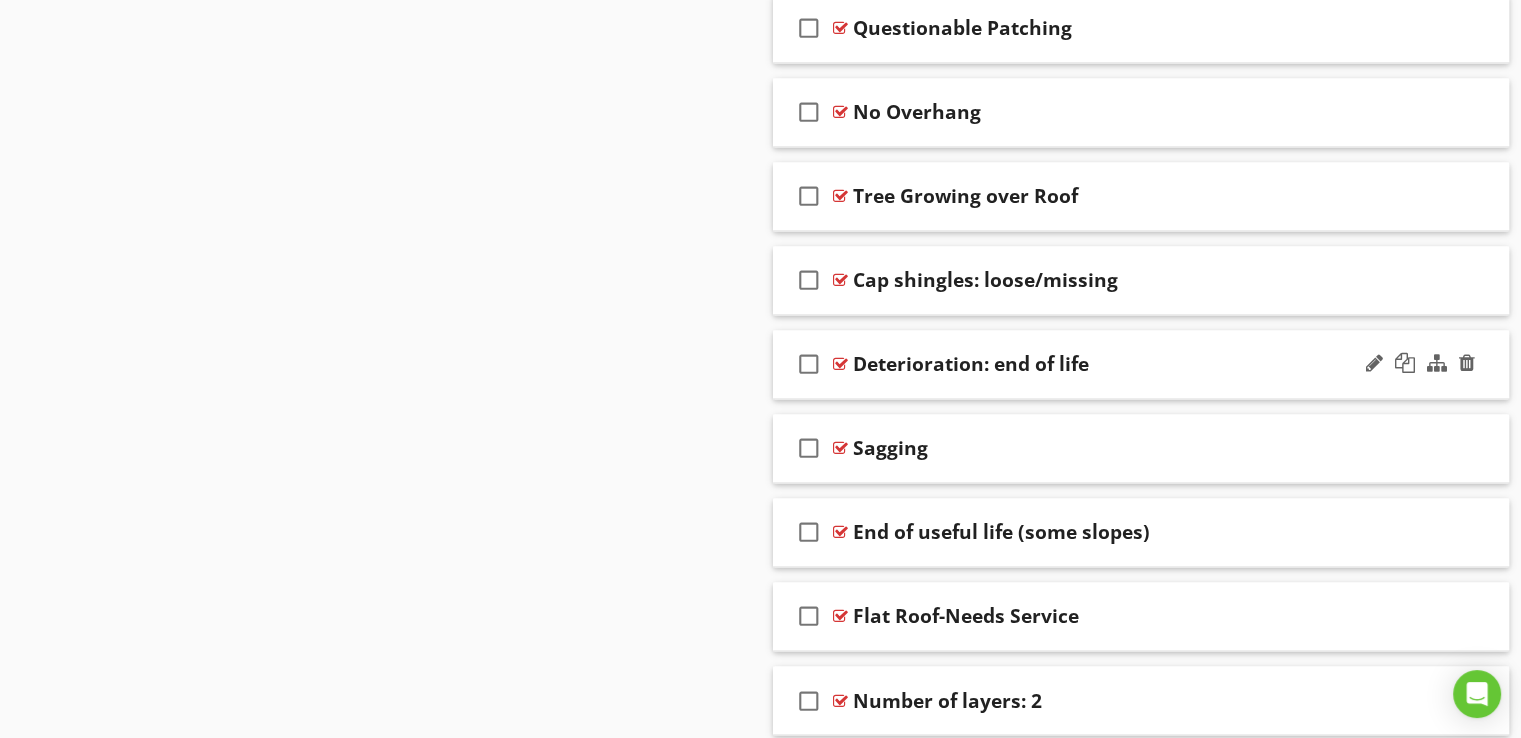 click on "Deterioration: end of life" at bounding box center (971, 364) 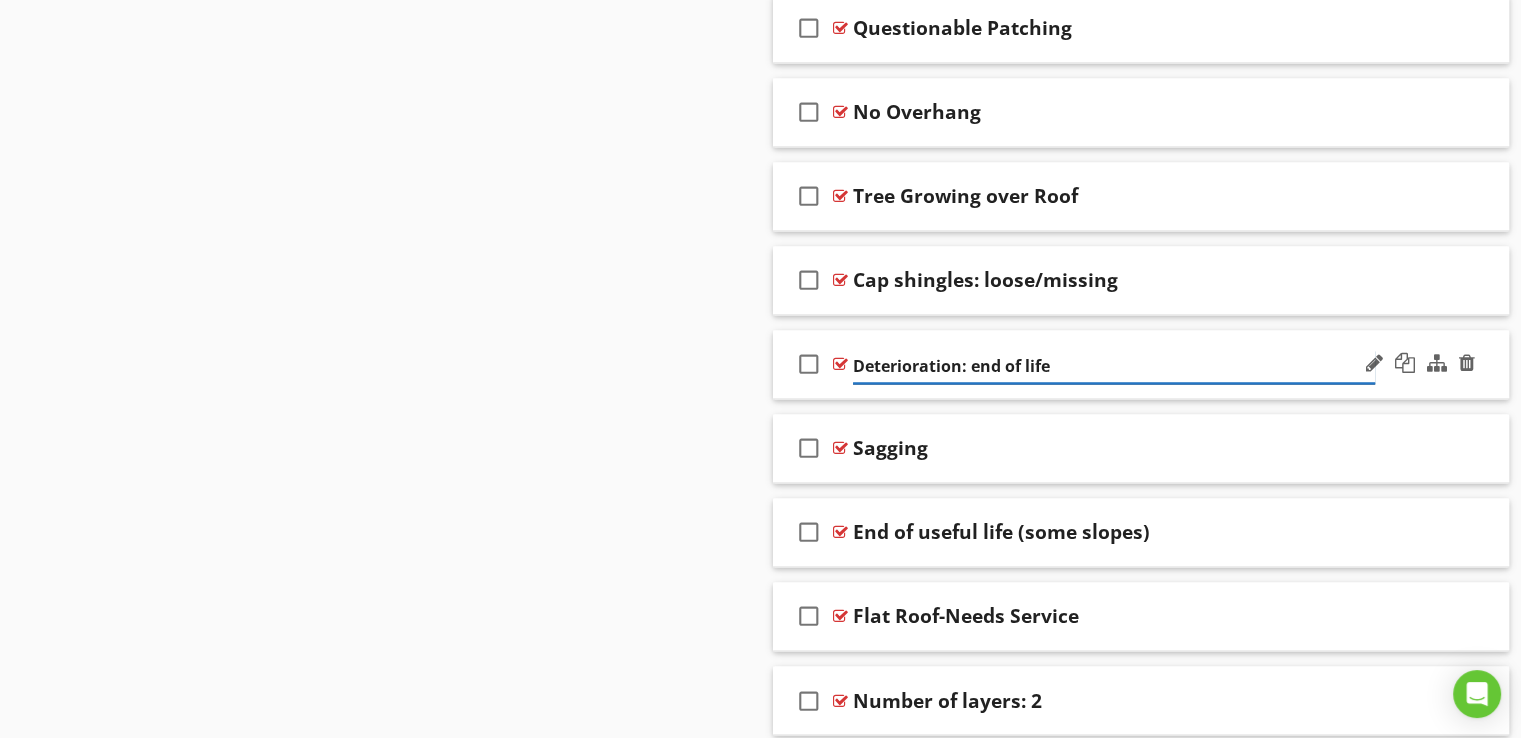click on "Deterioration: end of life" at bounding box center [1114, 366] 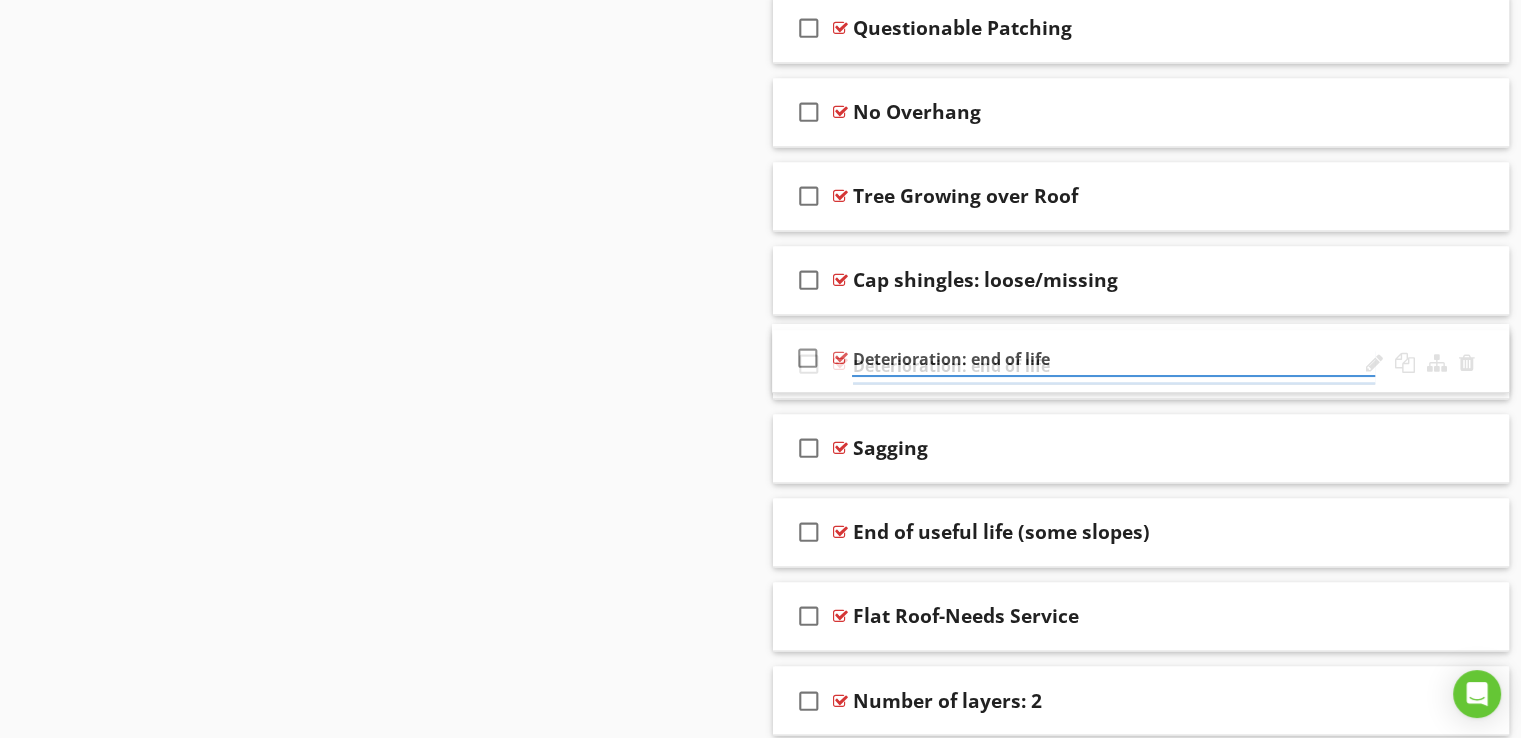 click on "Deterioration: end of life" at bounding box center (1114, 366) 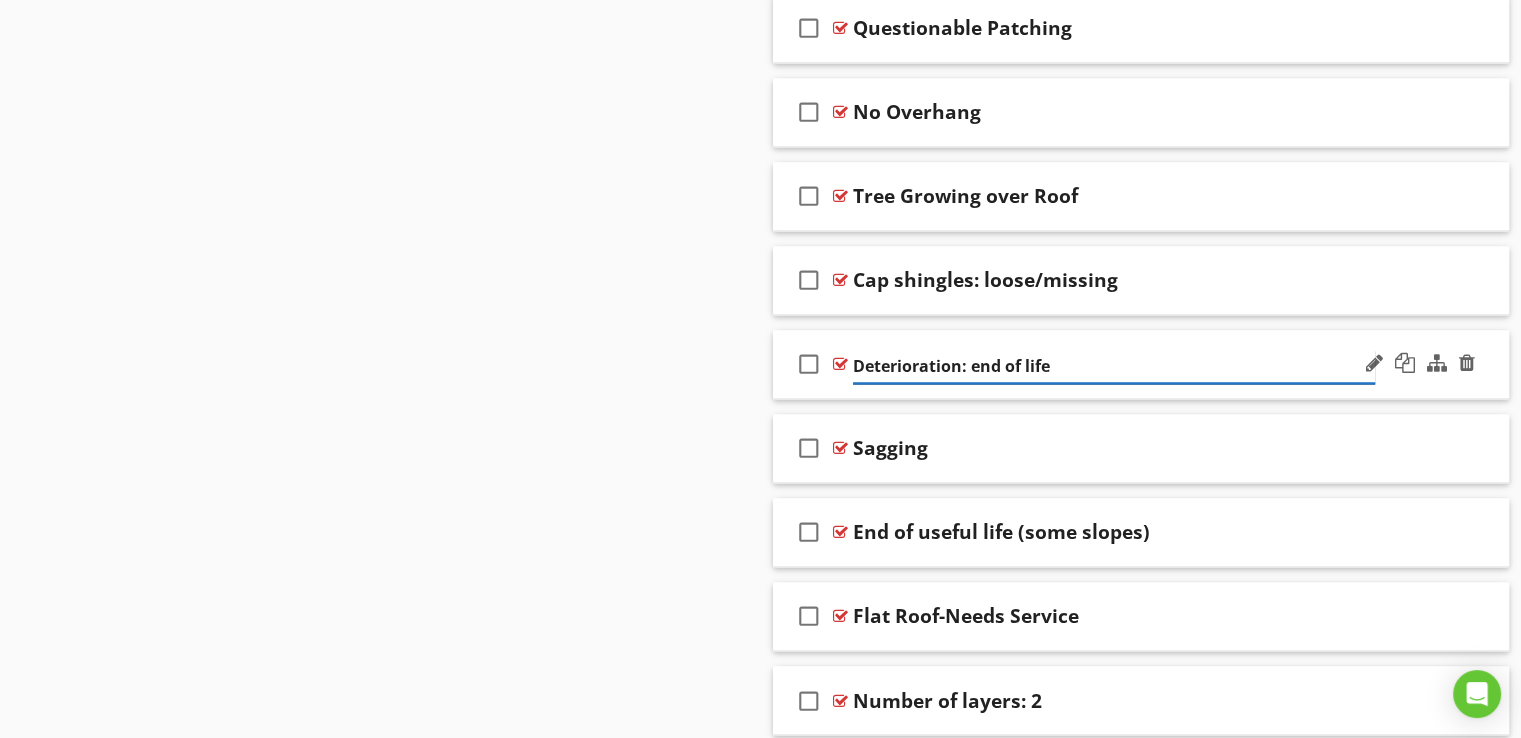 click on "Deterioration: end of life" at bounding box center (1114, 366) 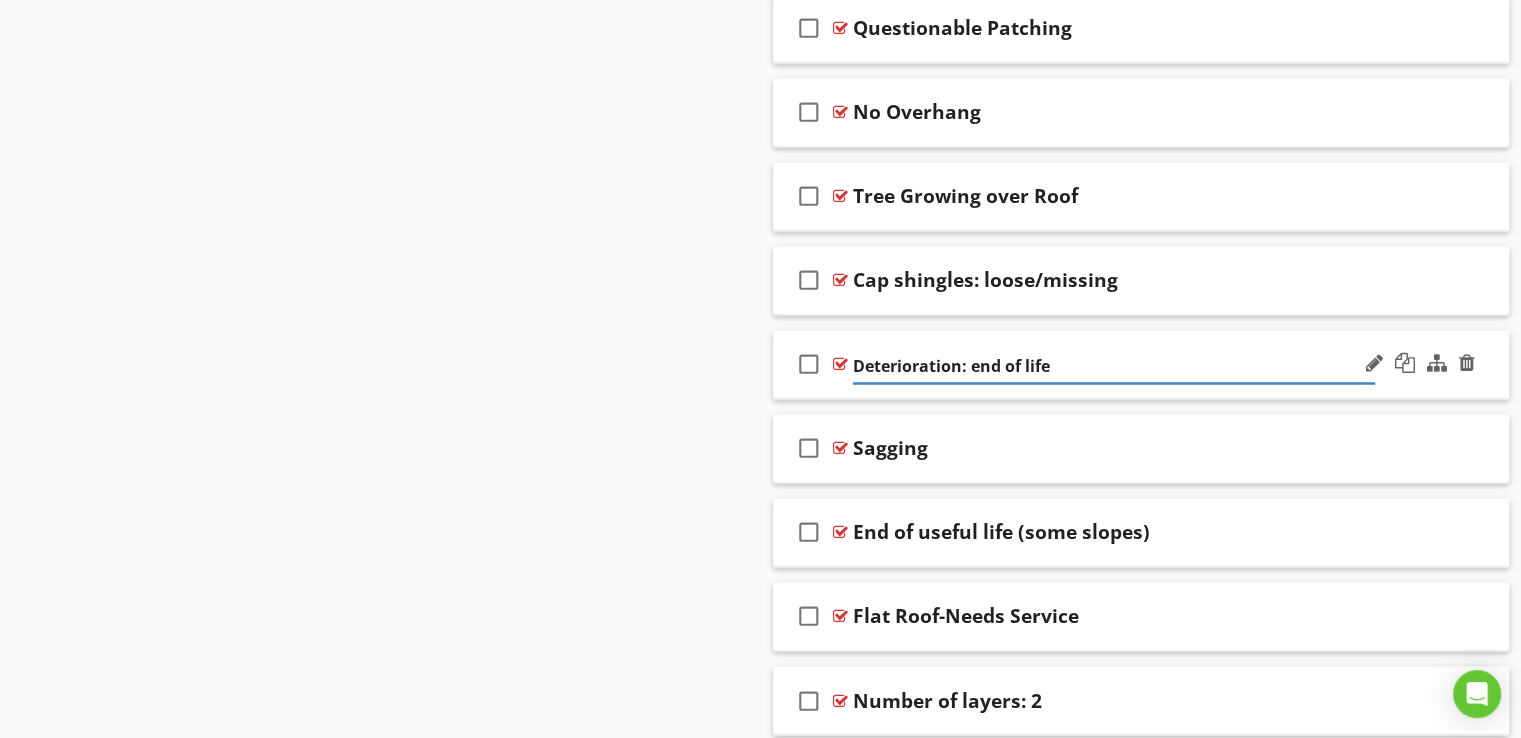 click on "check_box_outline_blank" at bounding box center (813, 364) 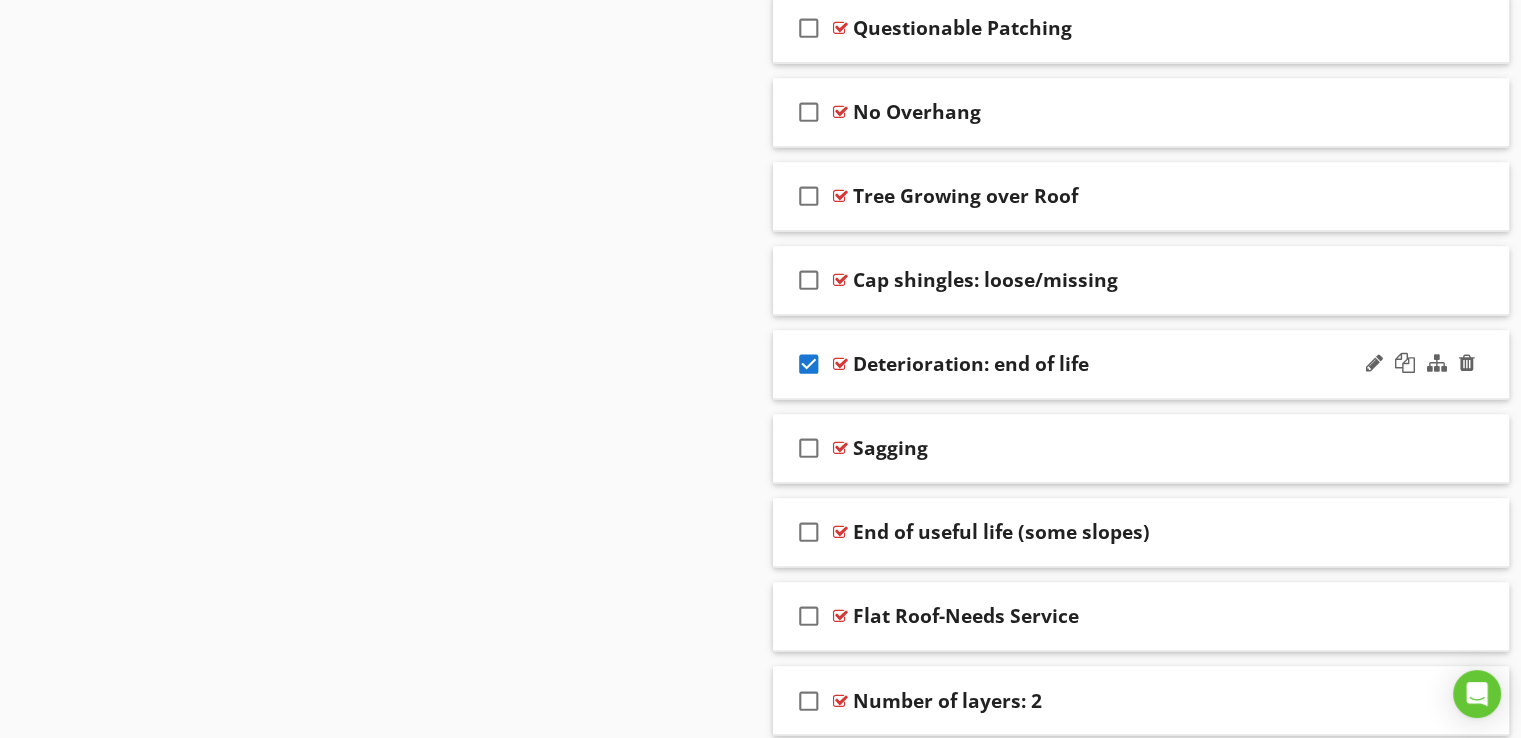 click on "check_box" at bounding box center [813, 364] 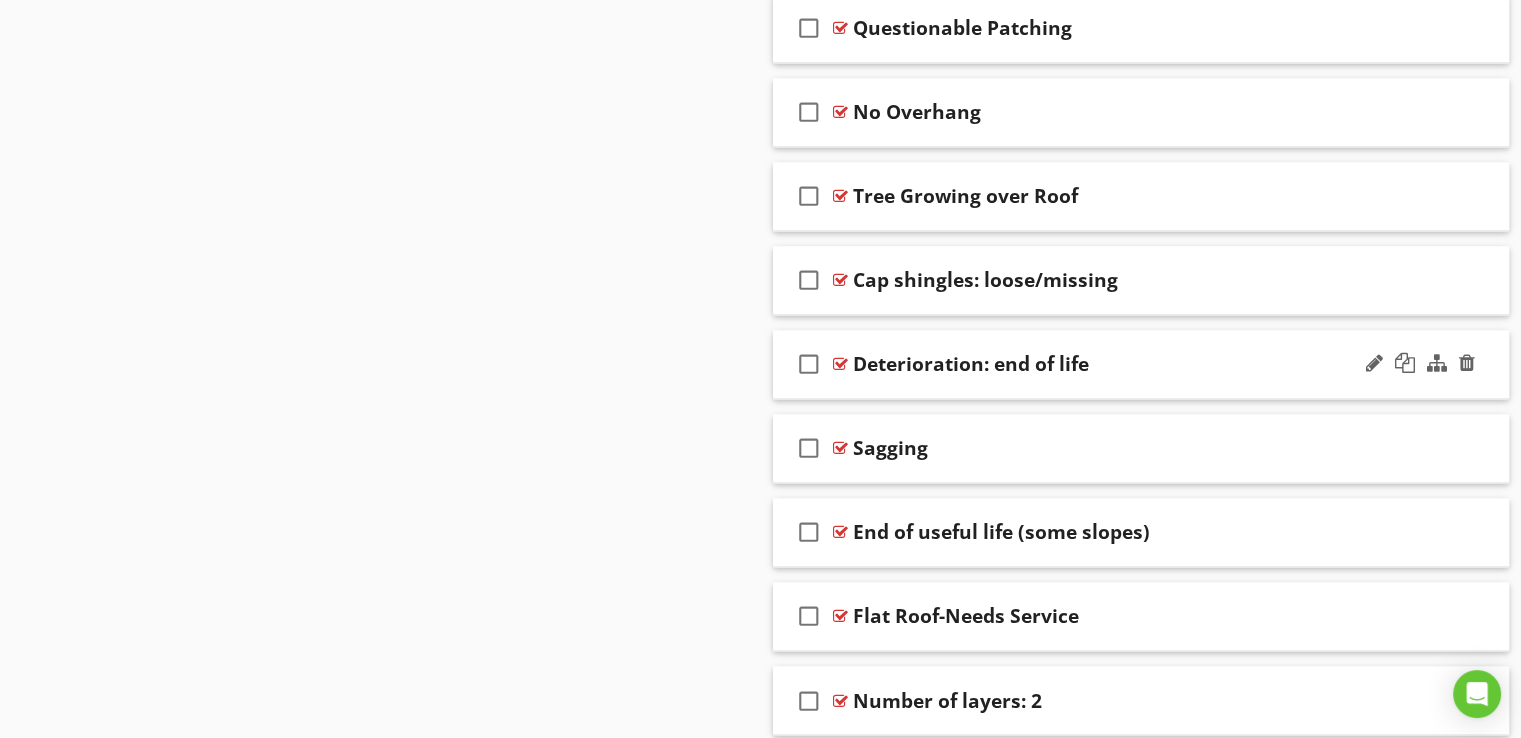 click on "check_box_outline_blank
Deterioration: end of life" at bounding box center (1141, 364) 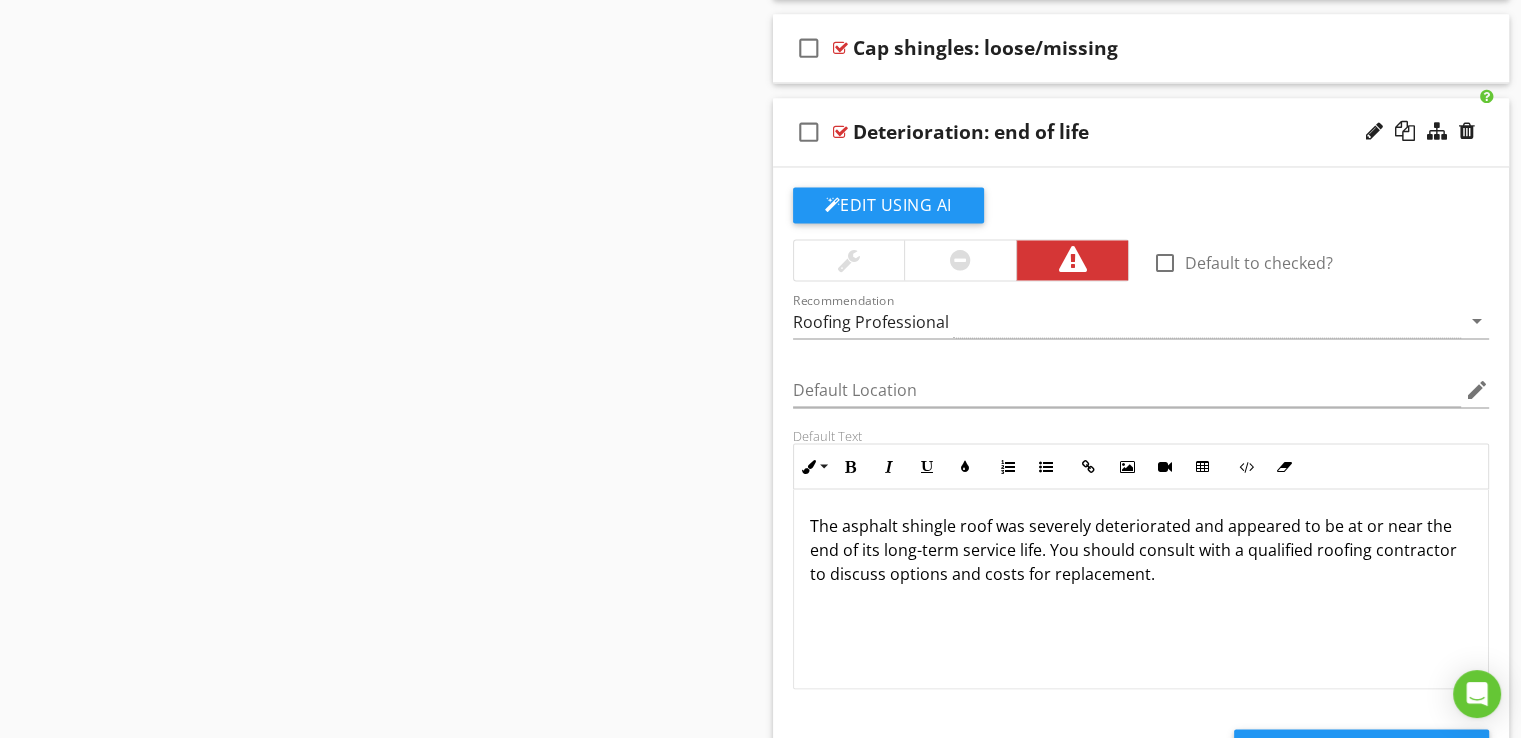 scroll, scrollTop: 3379, scrollLeft: 0, axis: vertical 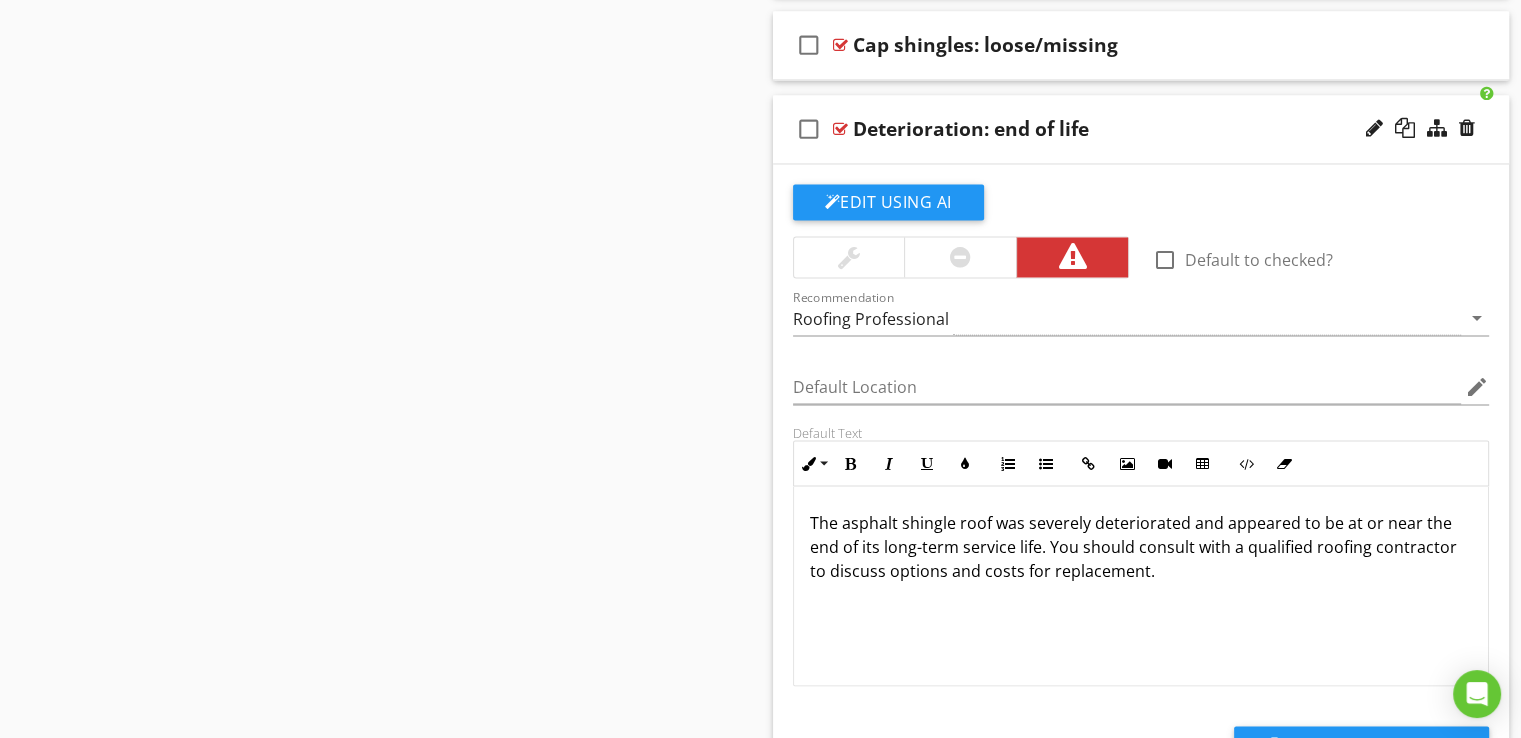 click at bounding box center [960, 257] 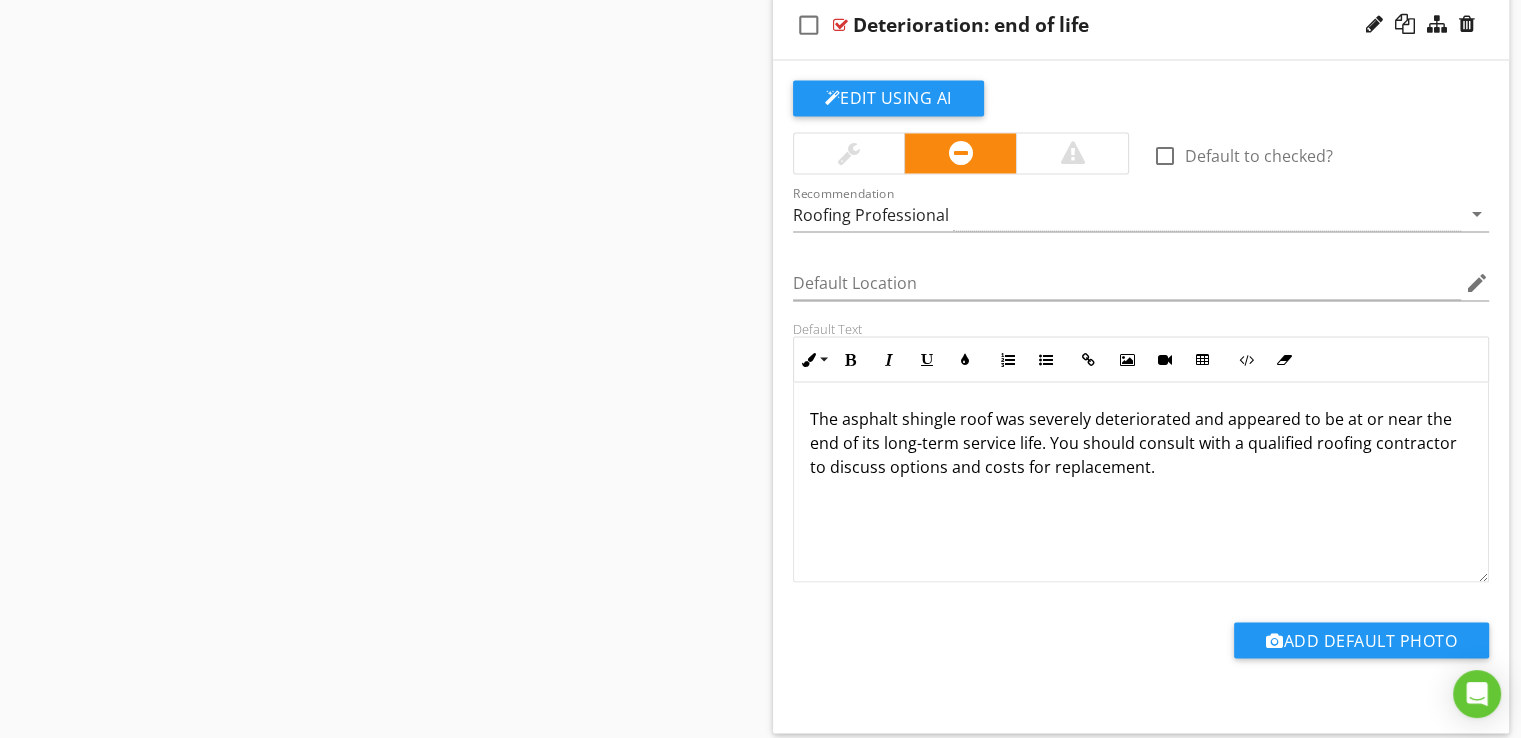 scroll, scrollTop: 3482, scrollLeft: 0, axis: vertical 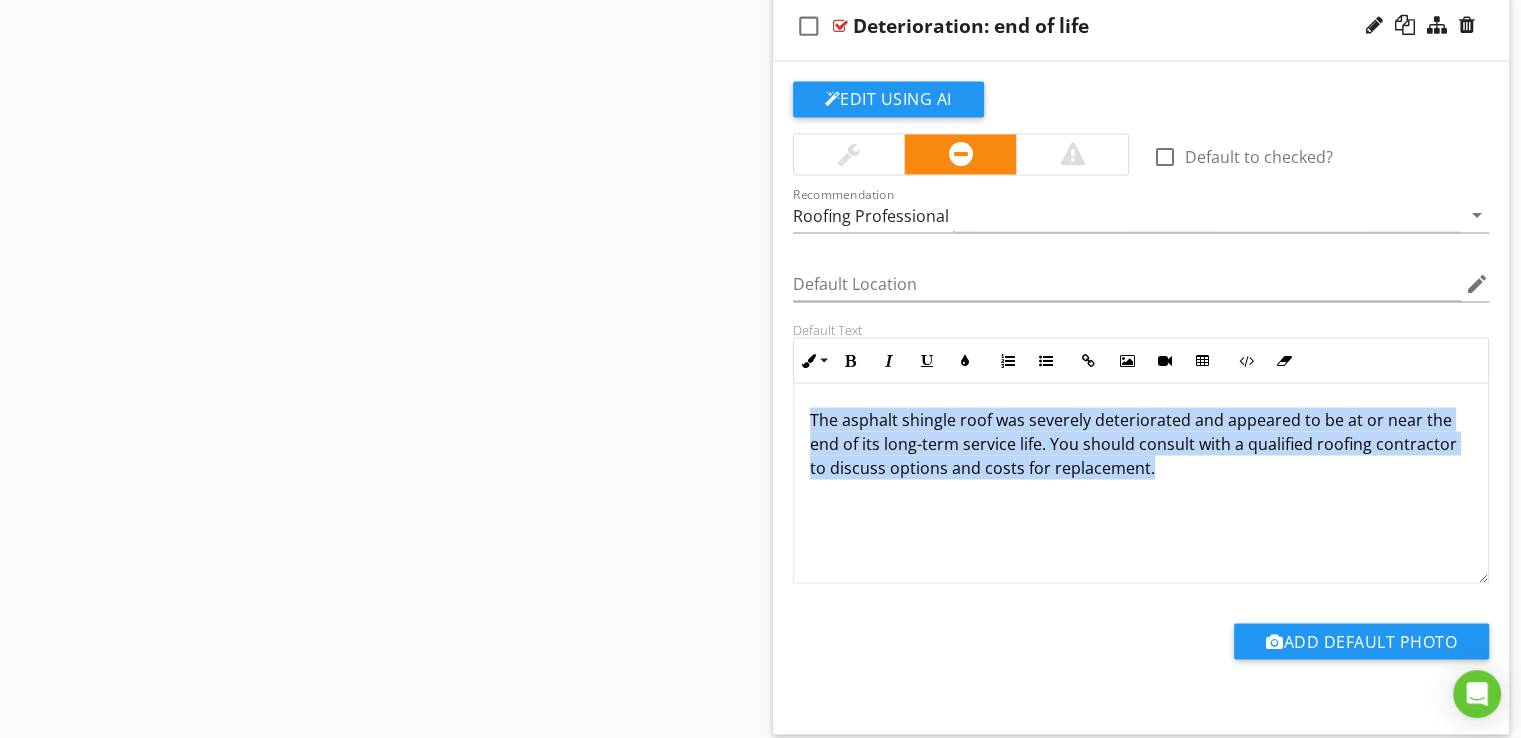 drag, startPoint x: 1152, startPoint y: 466, endPoint x: 793, endPoint y: 384, distance: 368.24585 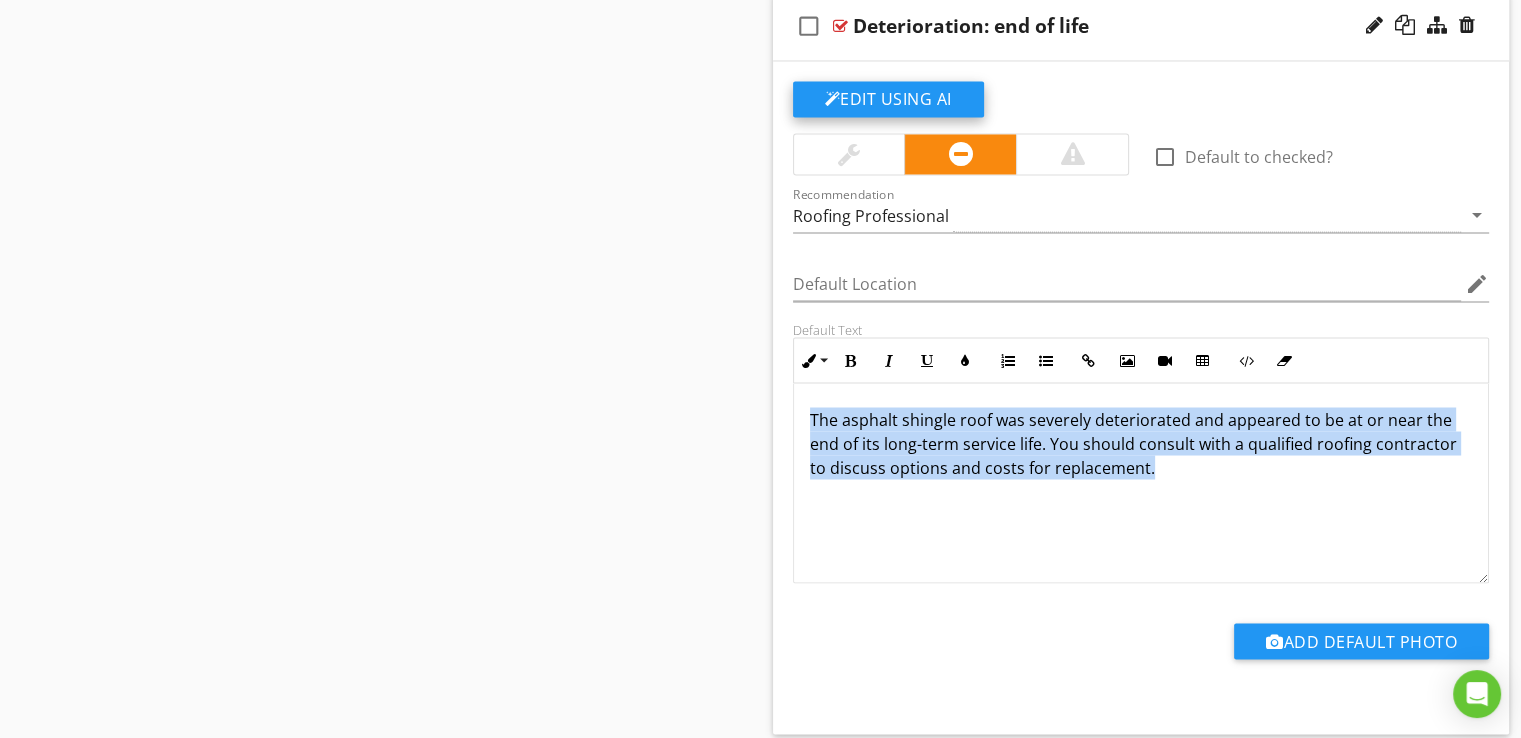 click on "Edit Using AI" at bounding box center [888, -2170] 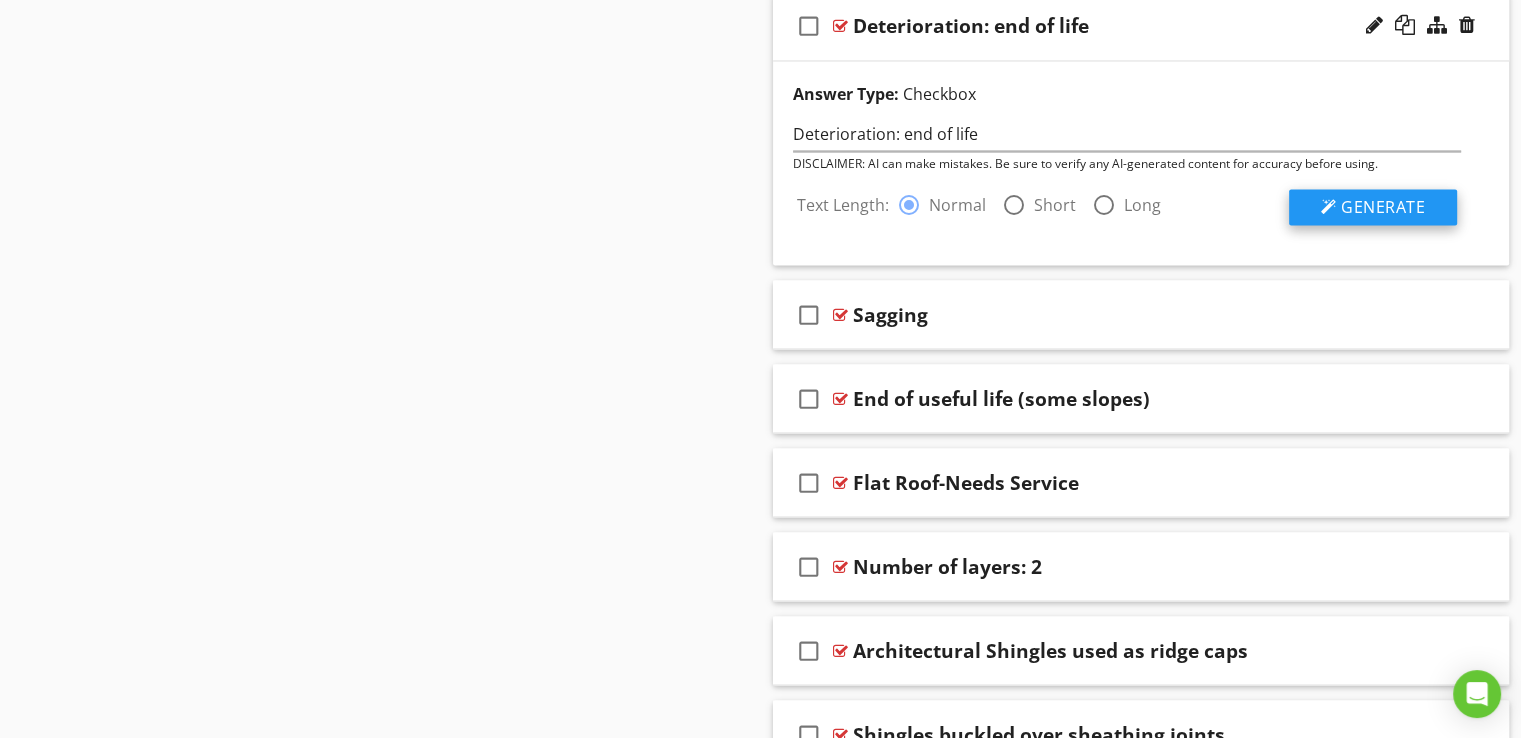 click on "Generate" at bounding box center (1373, 207) 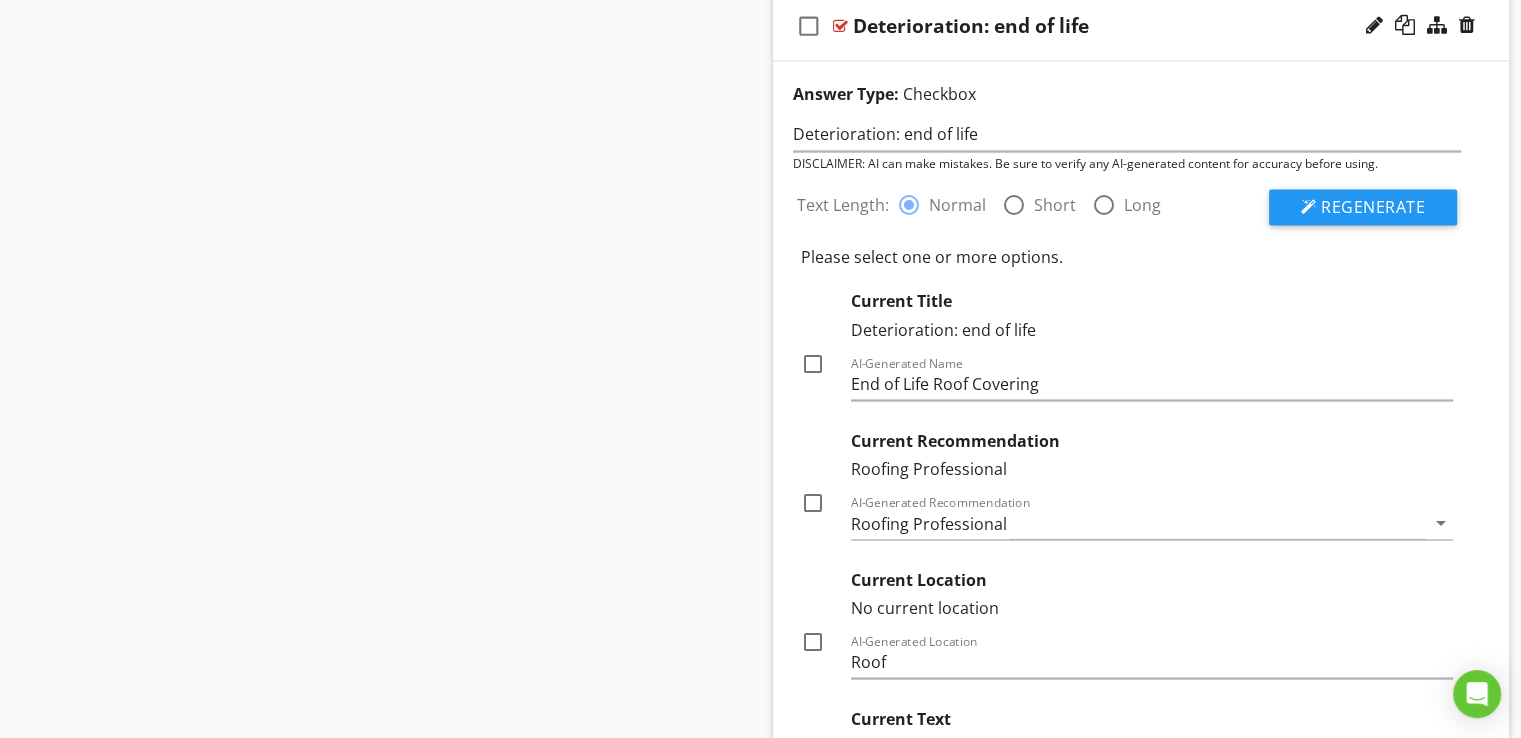 click at bounding box center [813, 363] 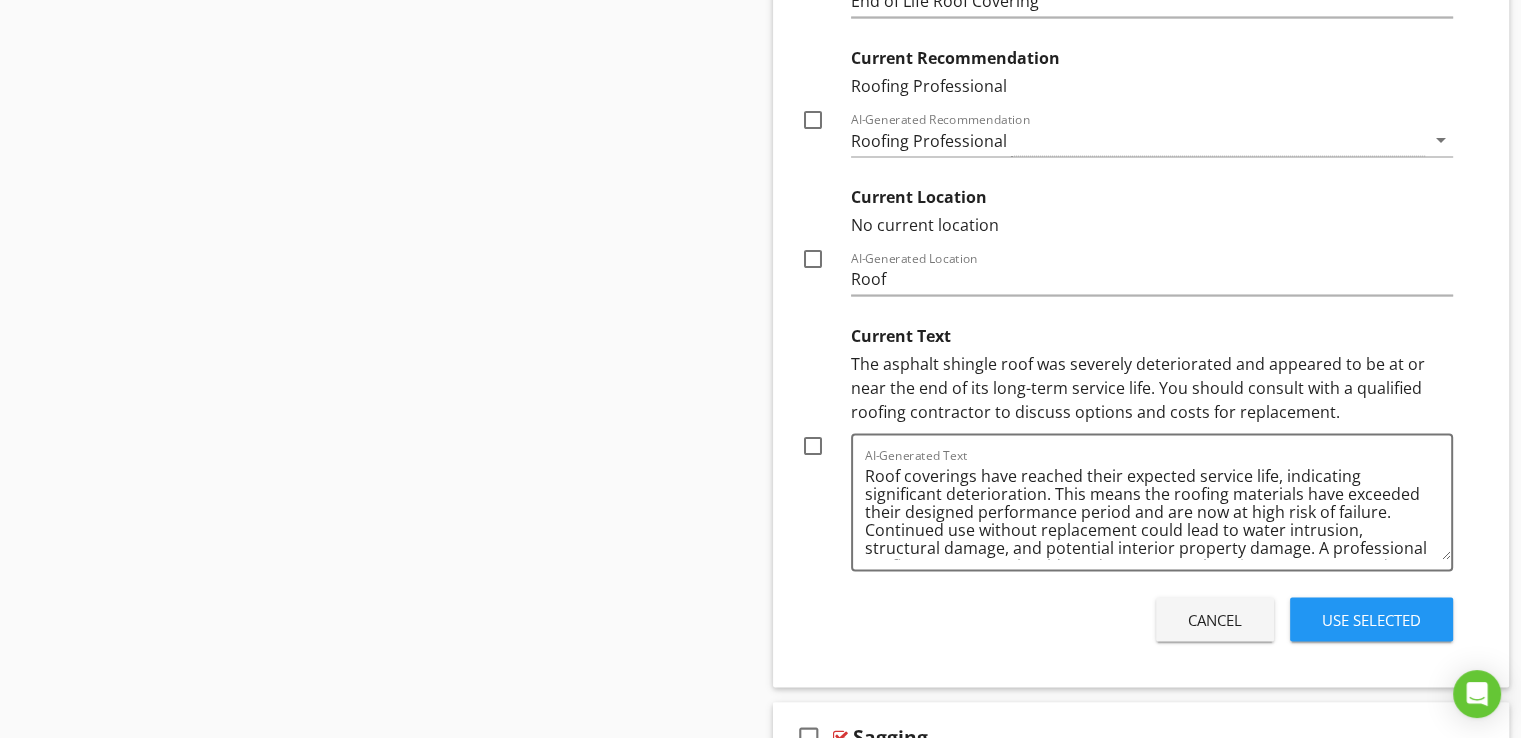 scroll, scrollTop: 3864, scrollLeft: 0, axis: vertical 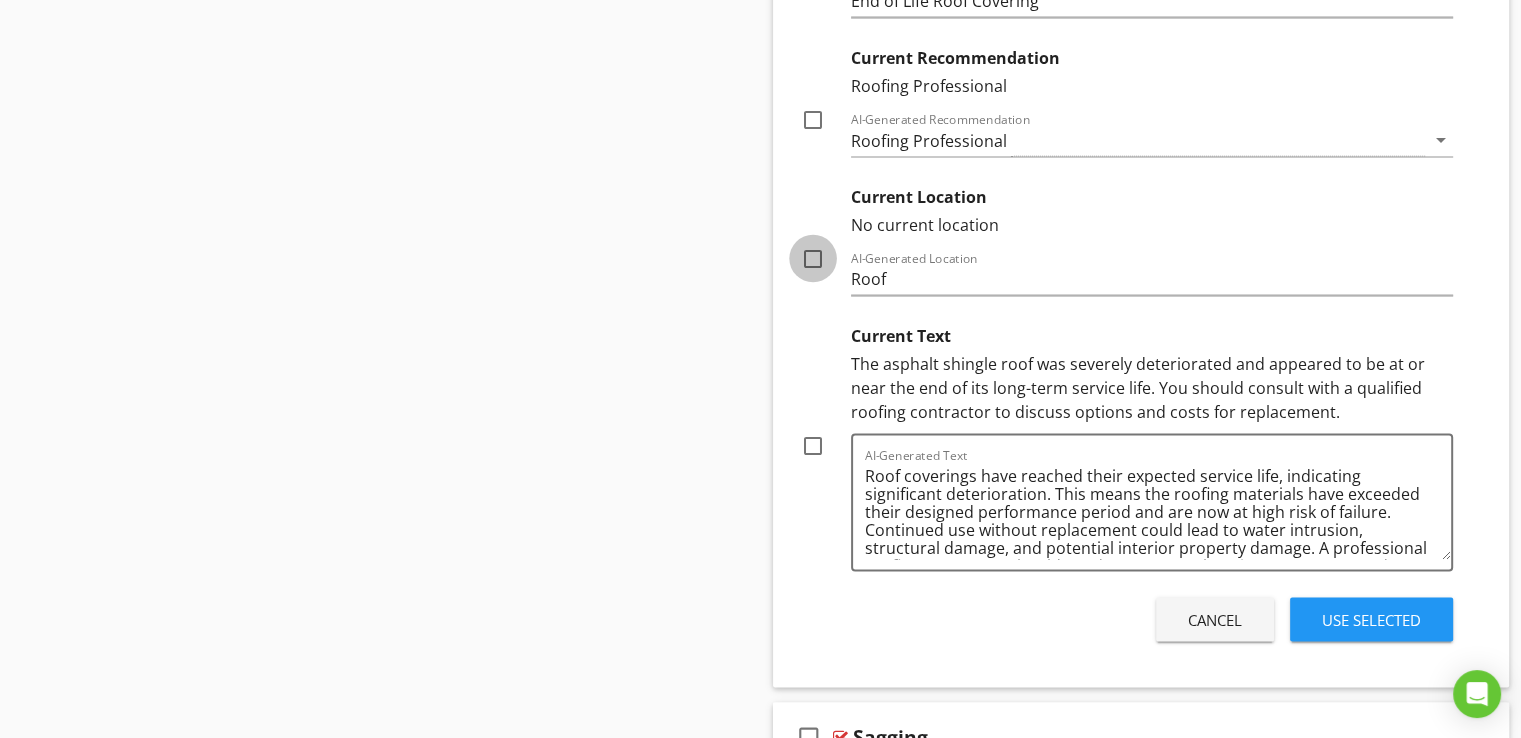 click at bounding box center [813, 259] 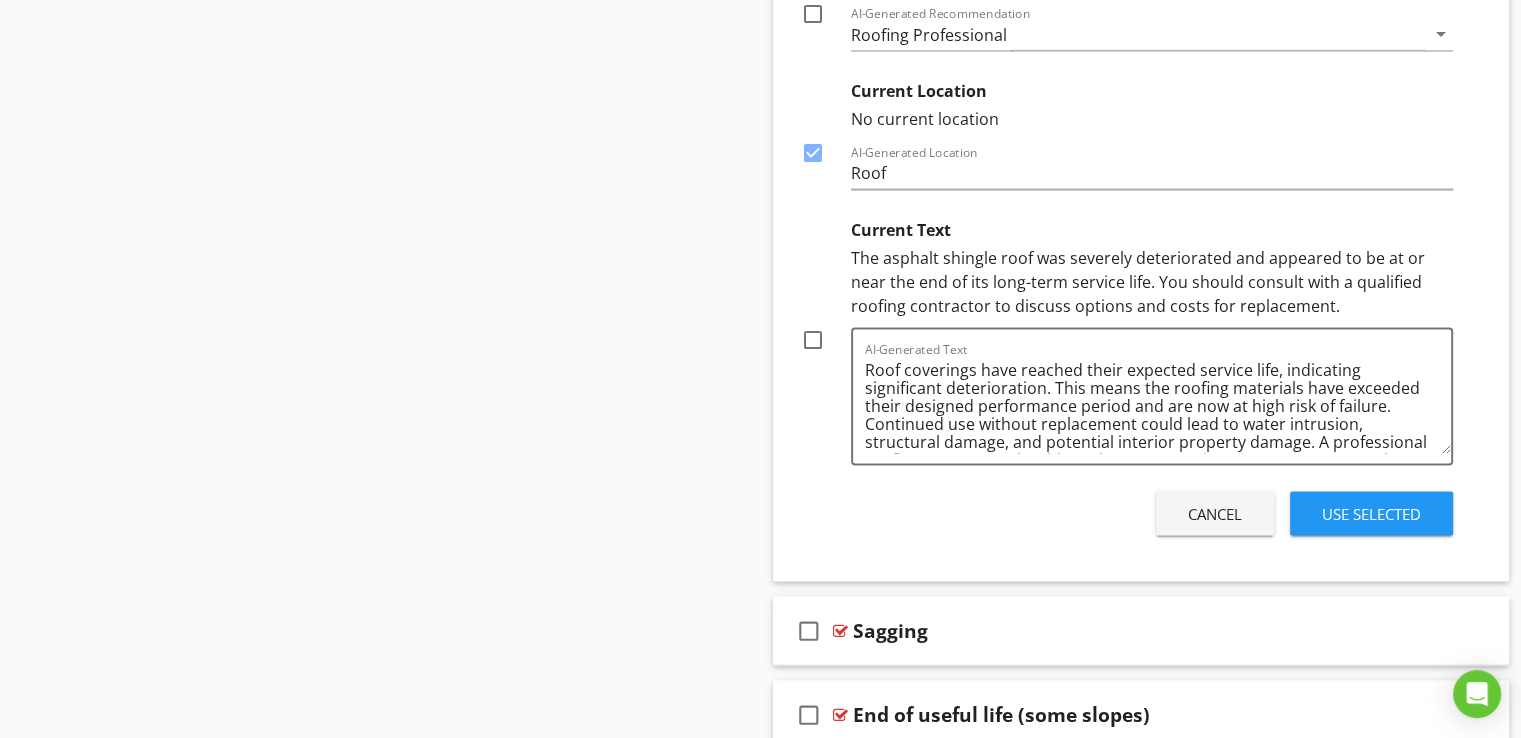 scroll, scrollTop: 3975, scrollLeft: 0, axis: vertical 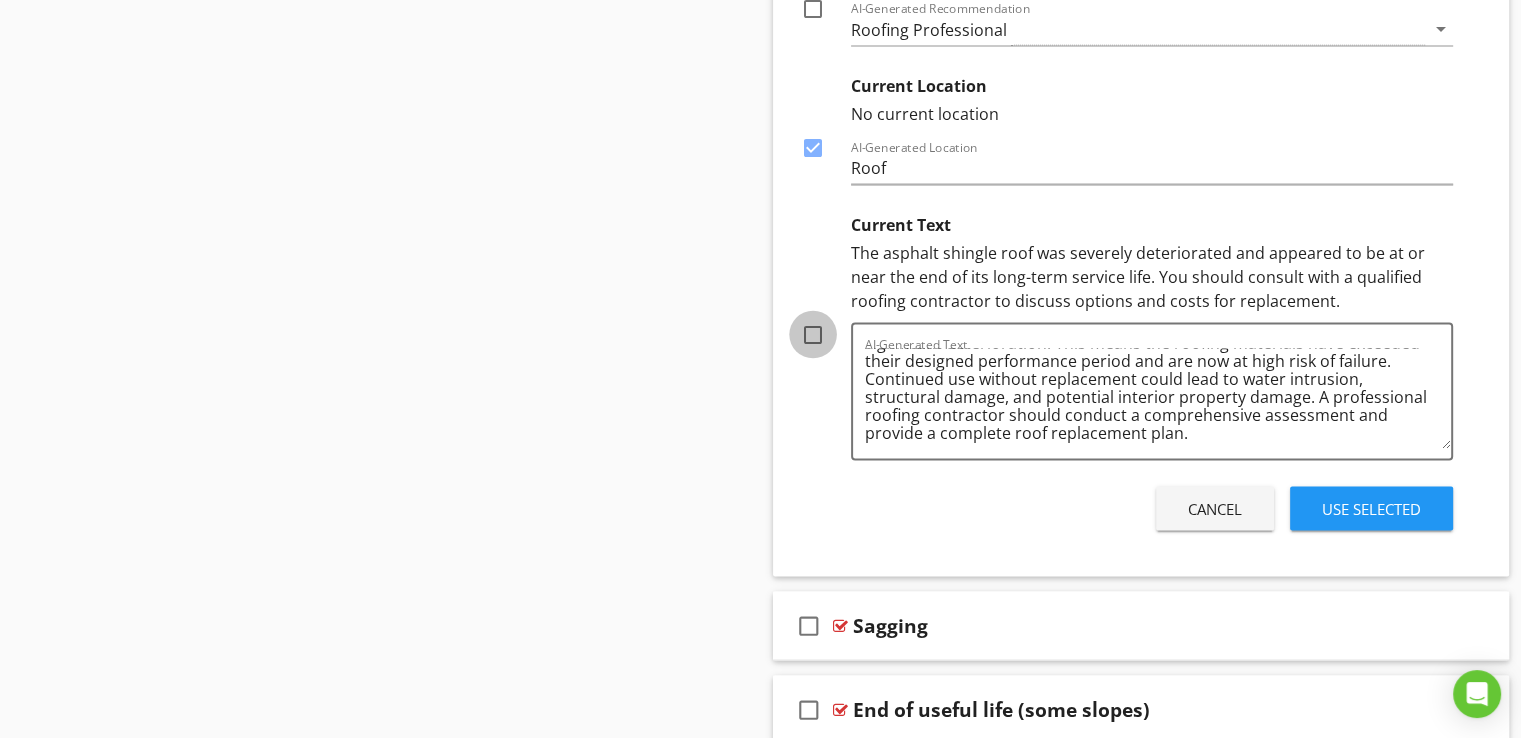 click at bounding box center (813, 335) 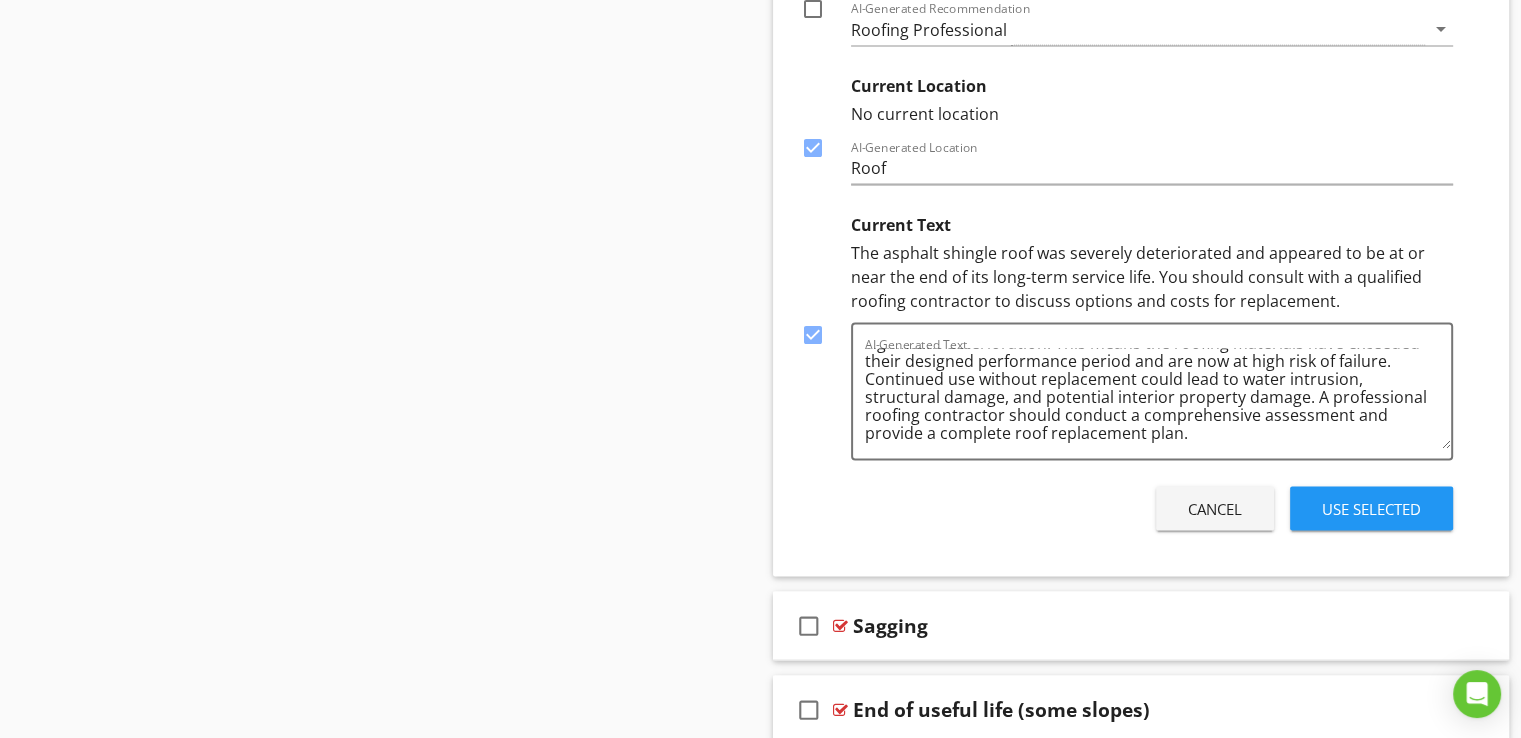 click on "Use Selected" at bounding box center (1371, 509) 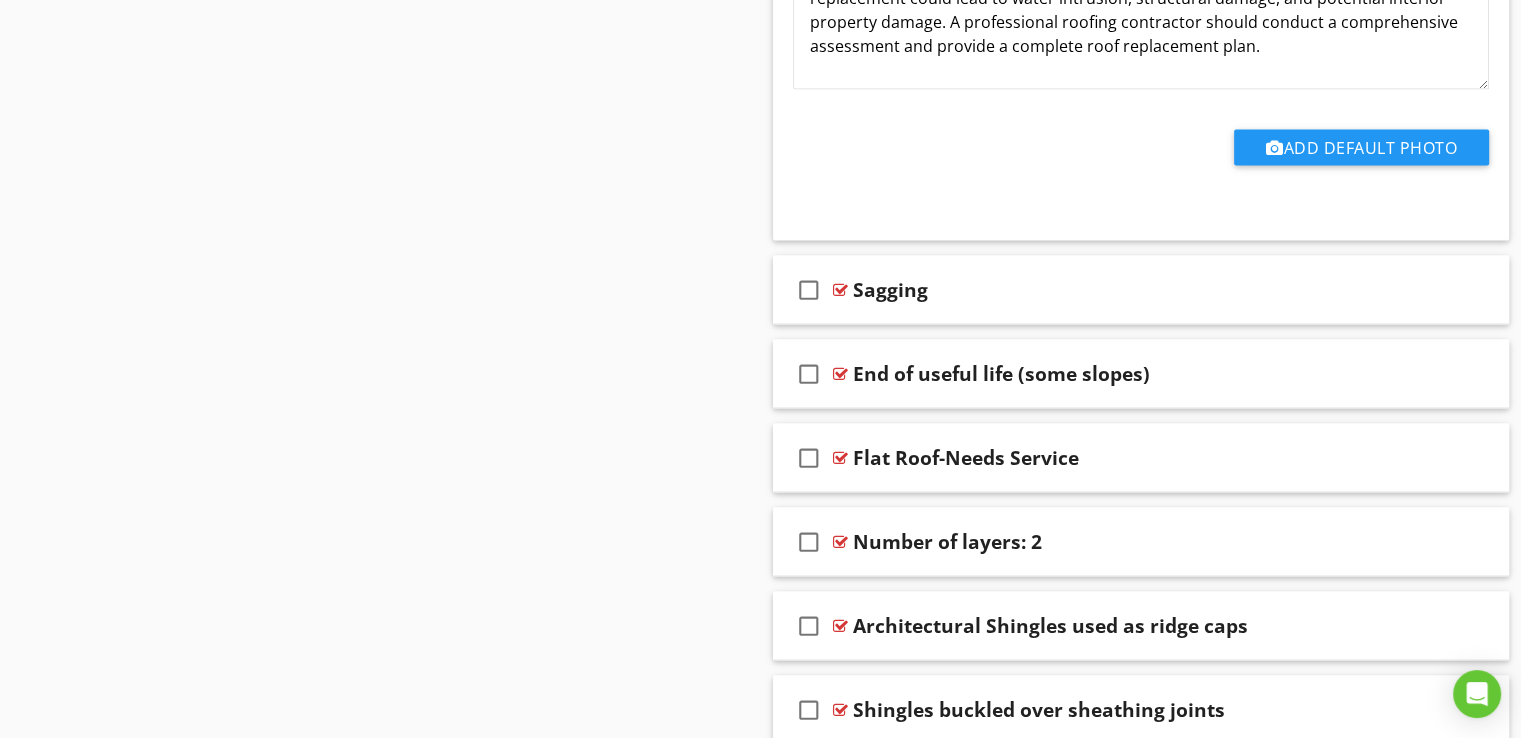 scroll, scrollTop: 3672, scrollLeft: 0, axis: vertical 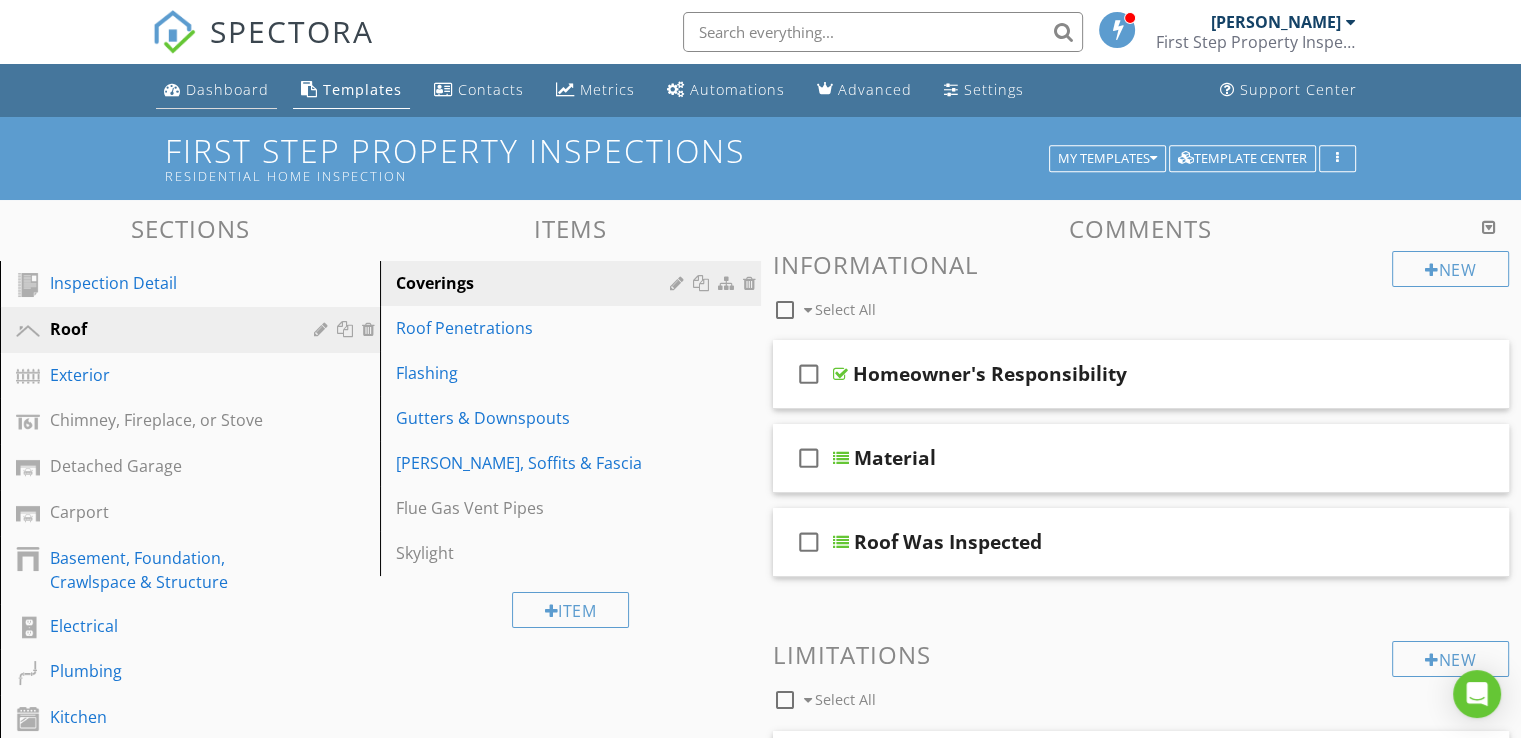 click on "Dashboard" at bounding box center [227, 89] 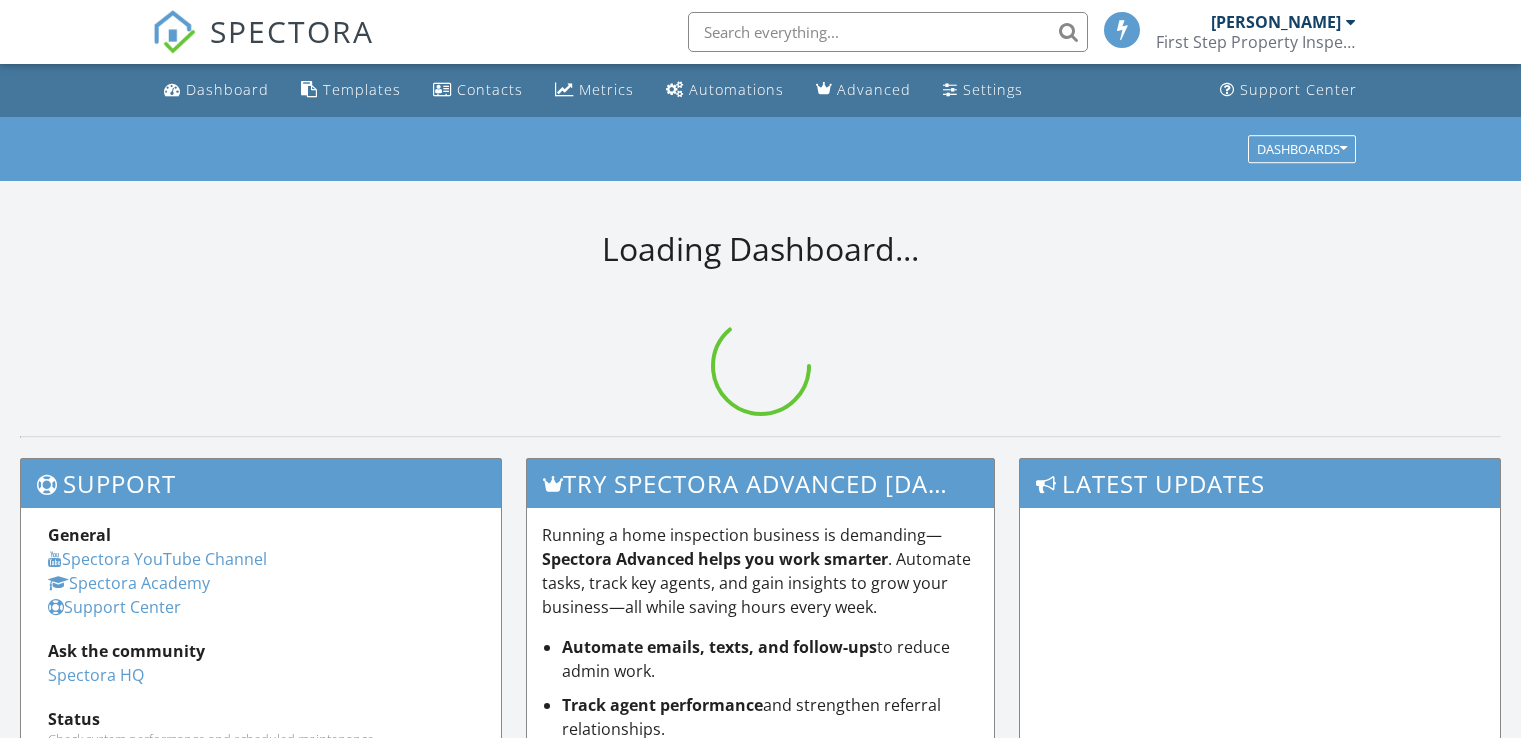 scroll, scrollTop: 0, scrollLeft: 0, axis: both 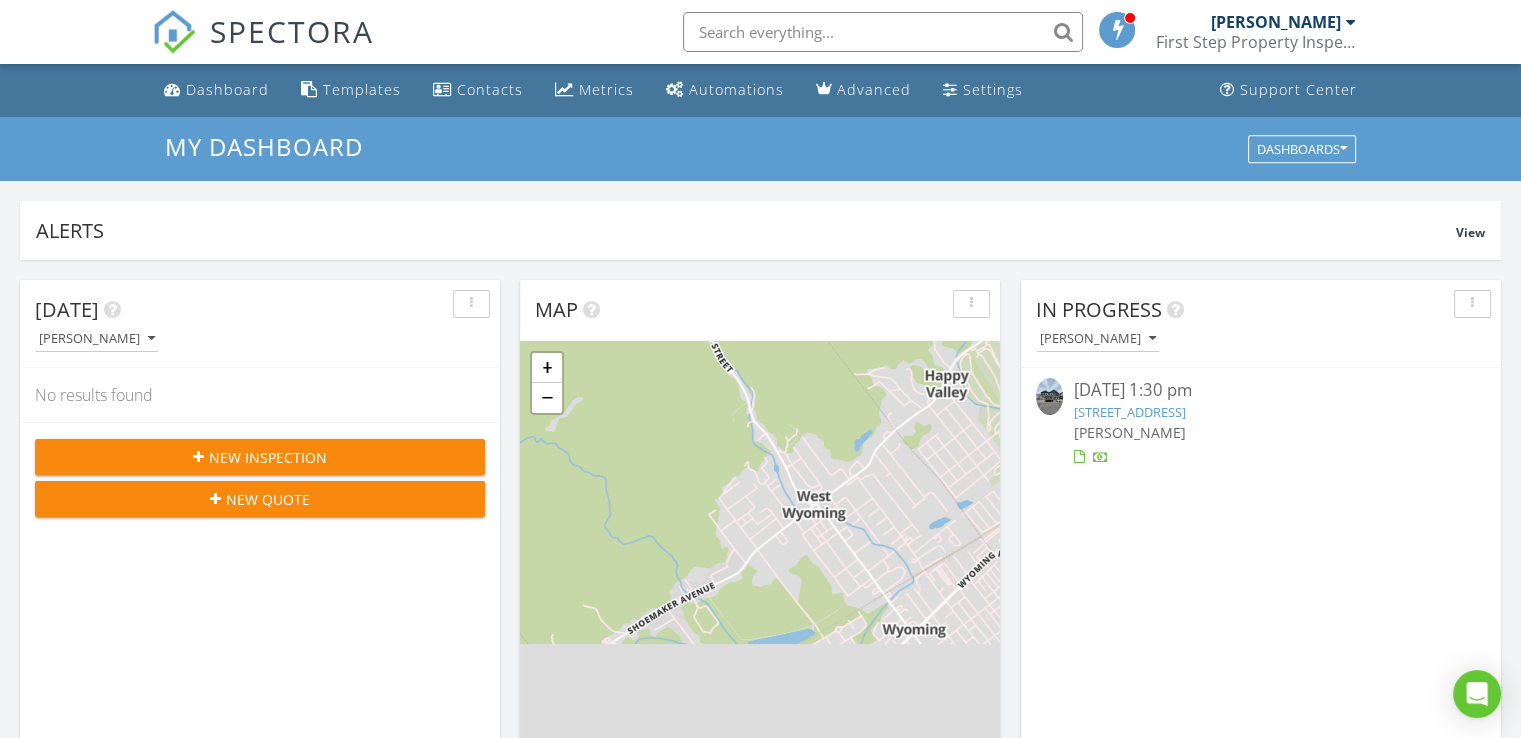 click on "[STREET_ADDRESS]" at bounding box center [1129, 412] 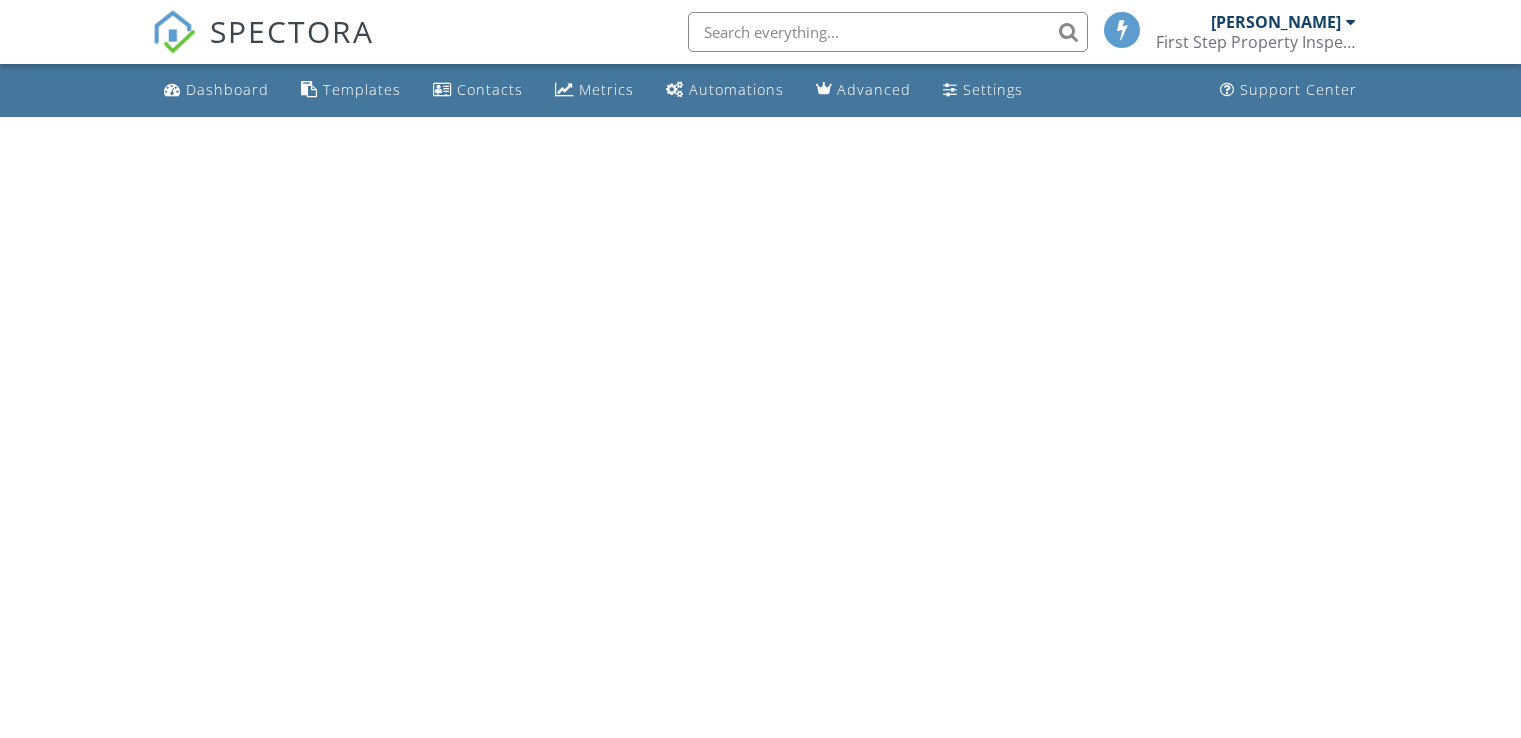 scroll, scrollTop: 0, scrollLeft: 0, axis: both 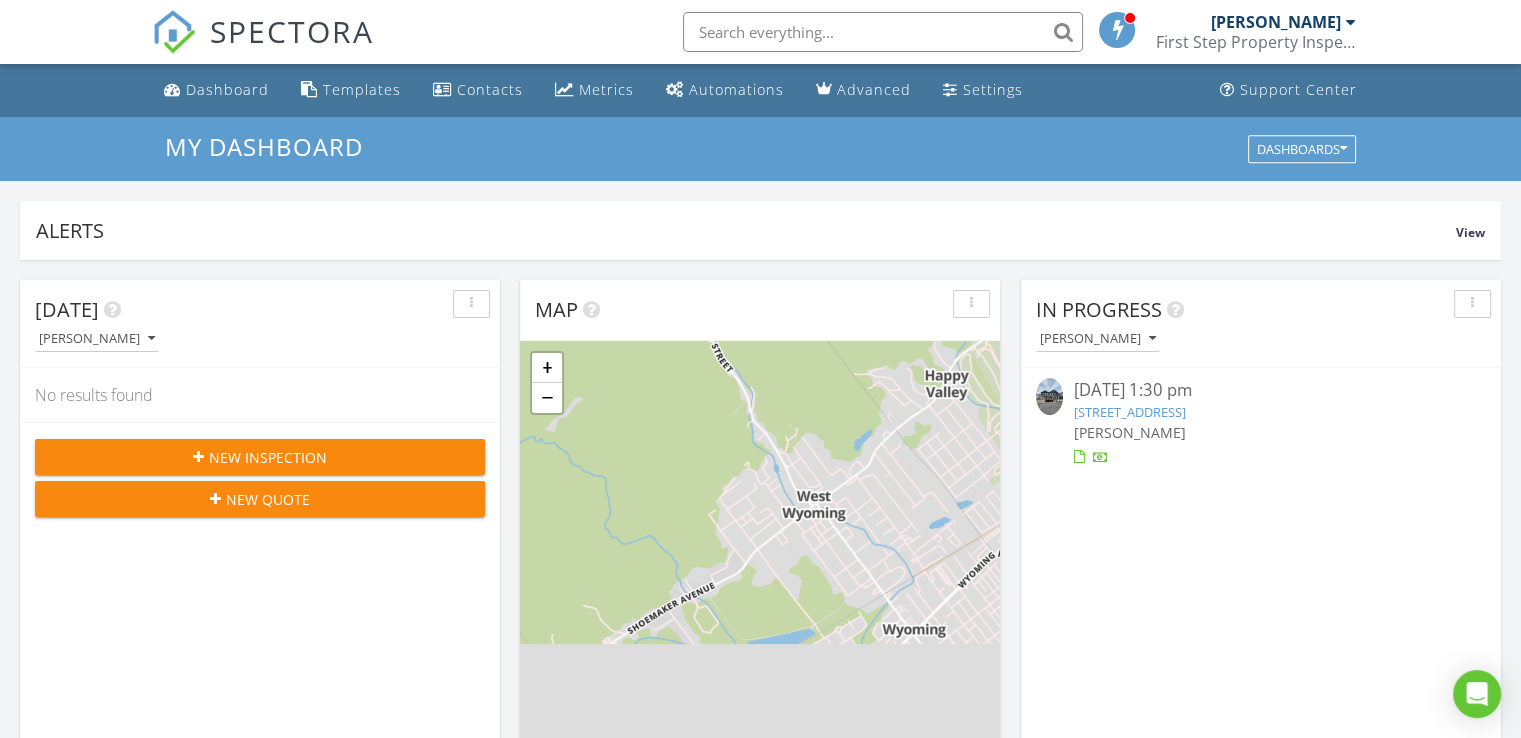 click on "[STREET_ADDRESS]" at bounding box center [1129, 412] 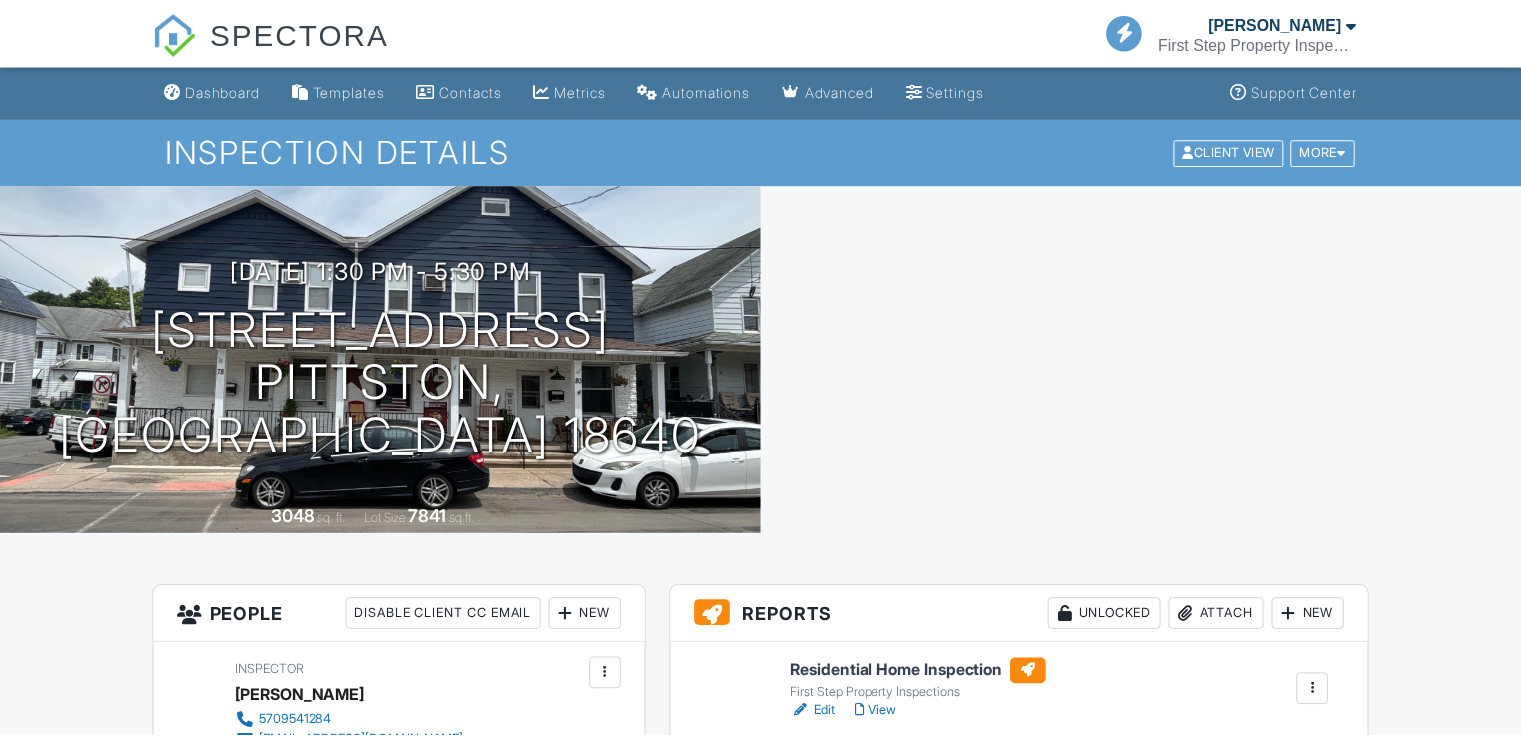 scroll, scrollTop: 0, scrollLeft: 0, axis: both 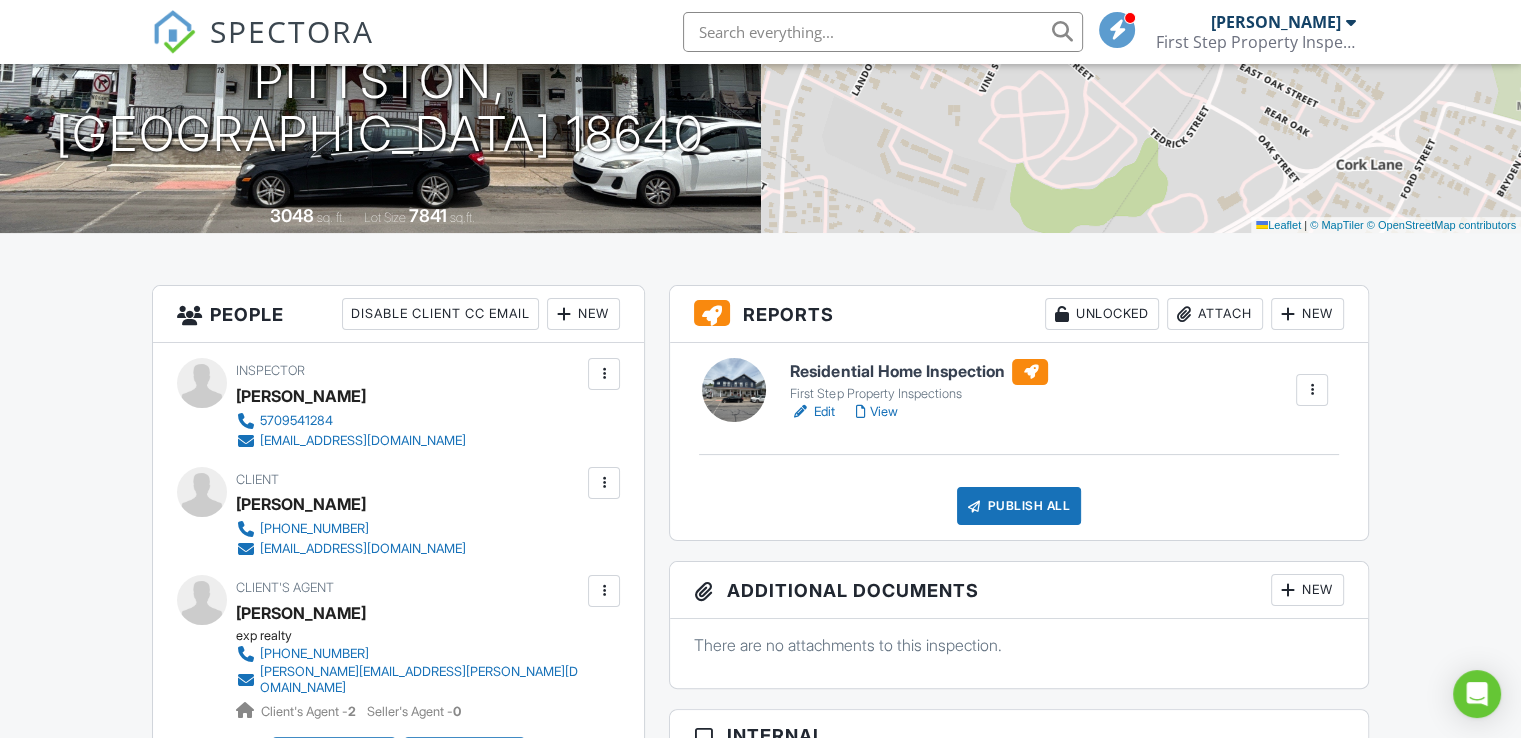 click on "Publish All" at bounding box center (1019, 506) 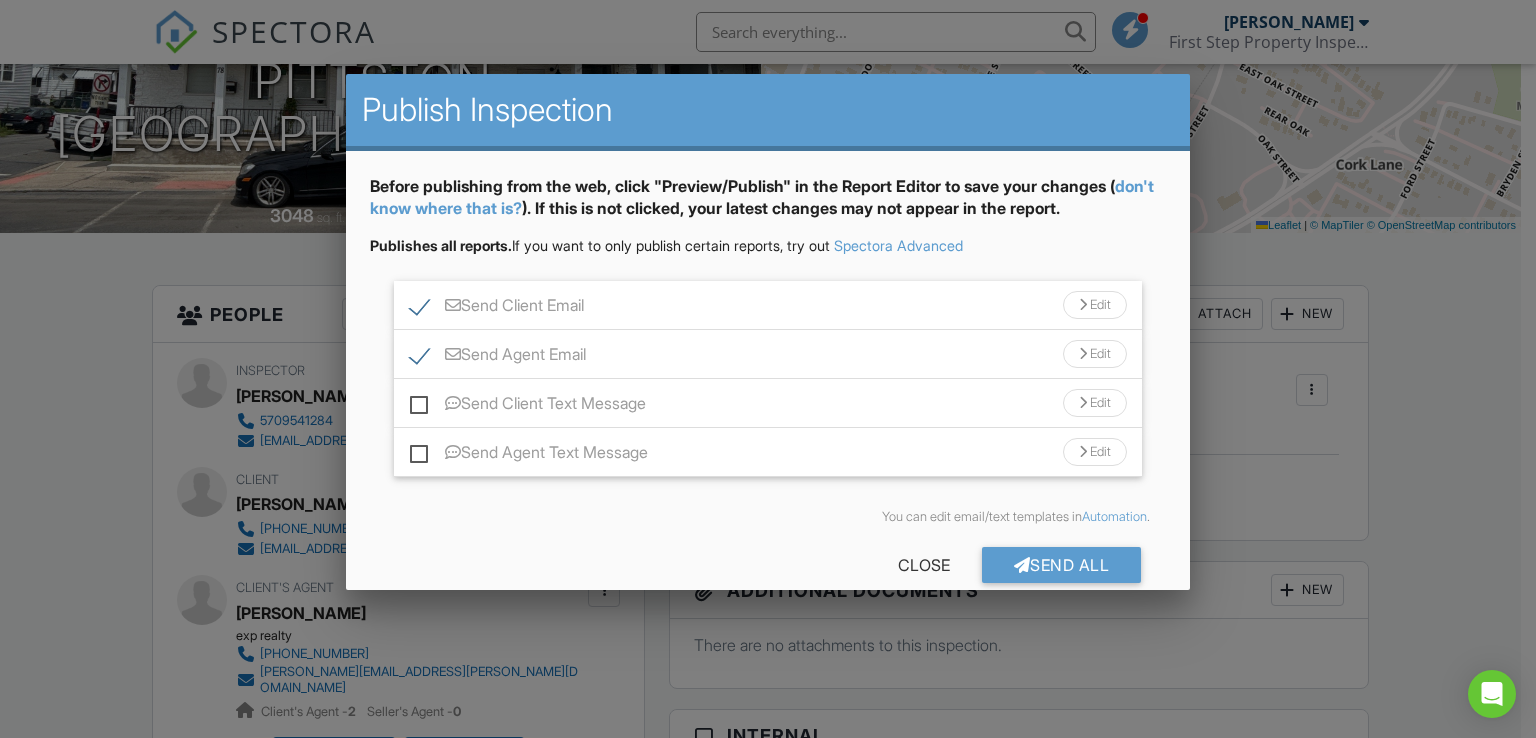 click on "Send All
Close" at bounding box center [768, 569] 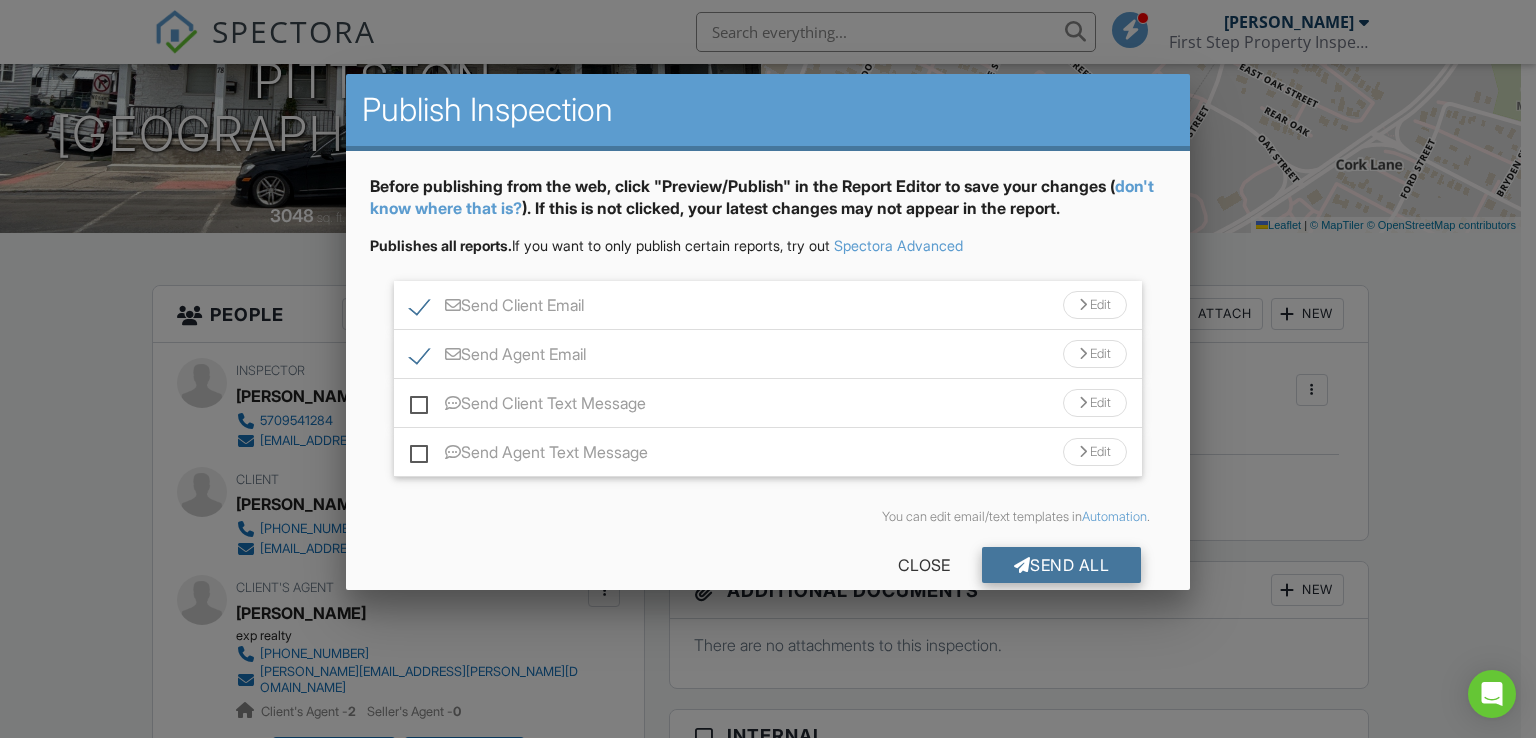 click on "Send All" at bounding box center (1062, 565) 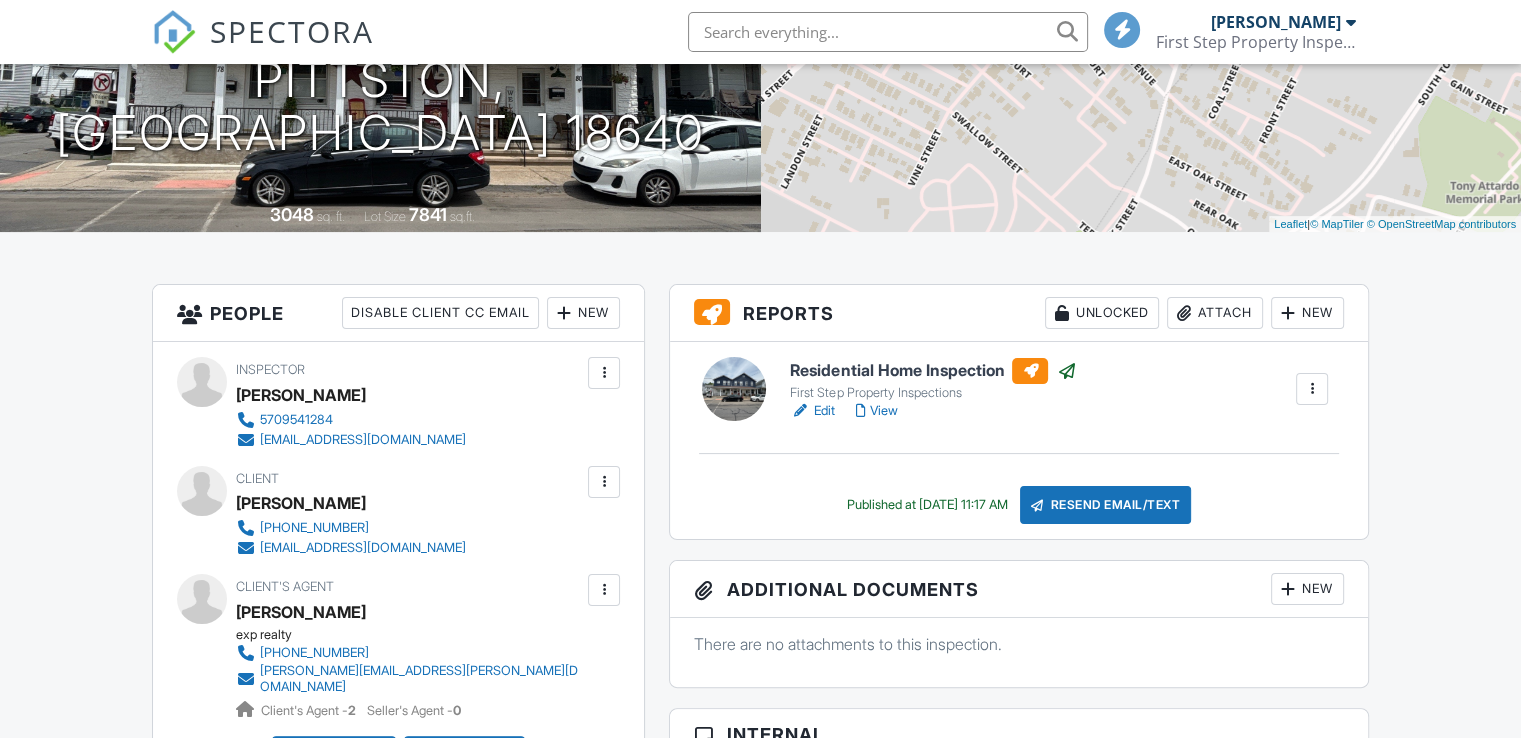 scroll, scrollTop: 302, scrollLeft: 0, axis: vertical 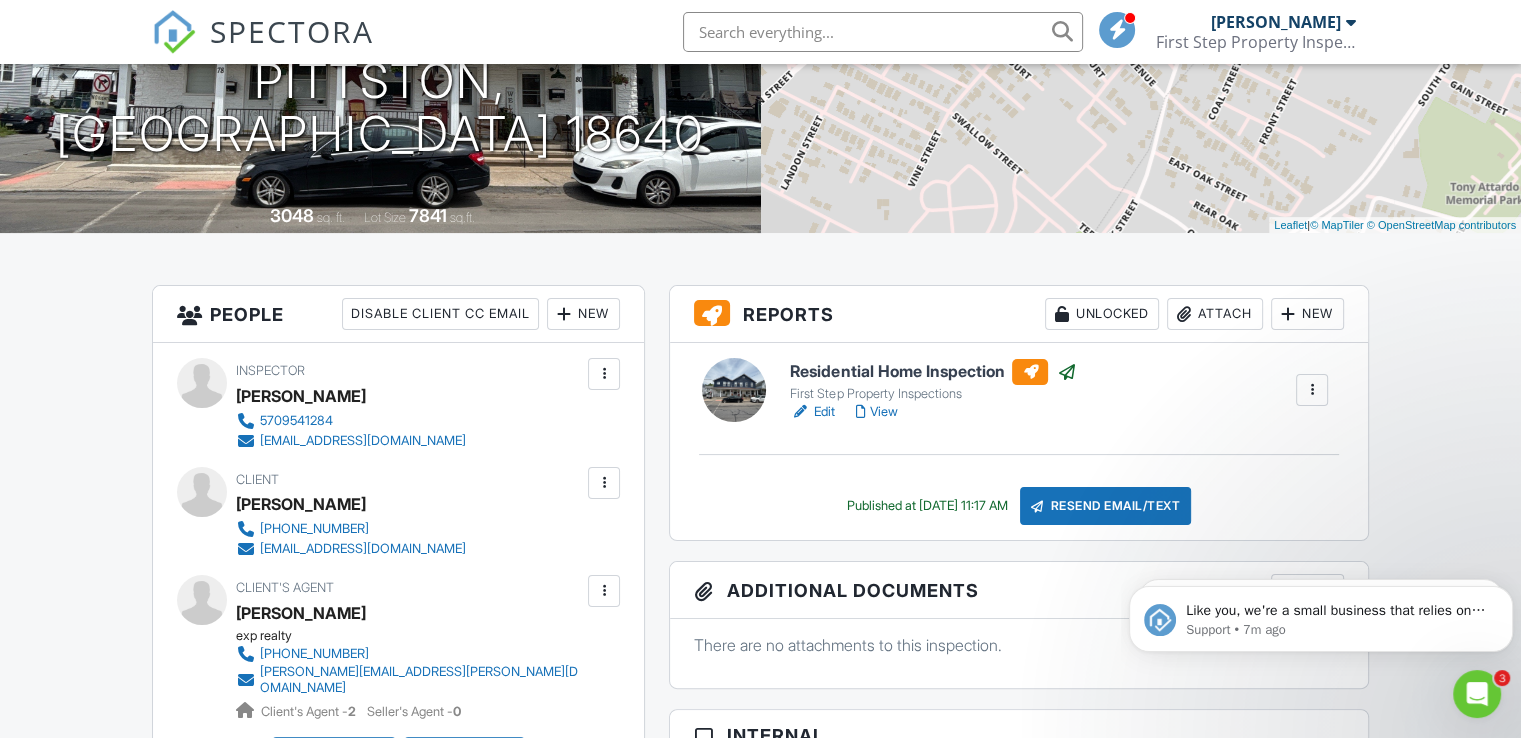 click on "View" at bounding box center (876, 412) 